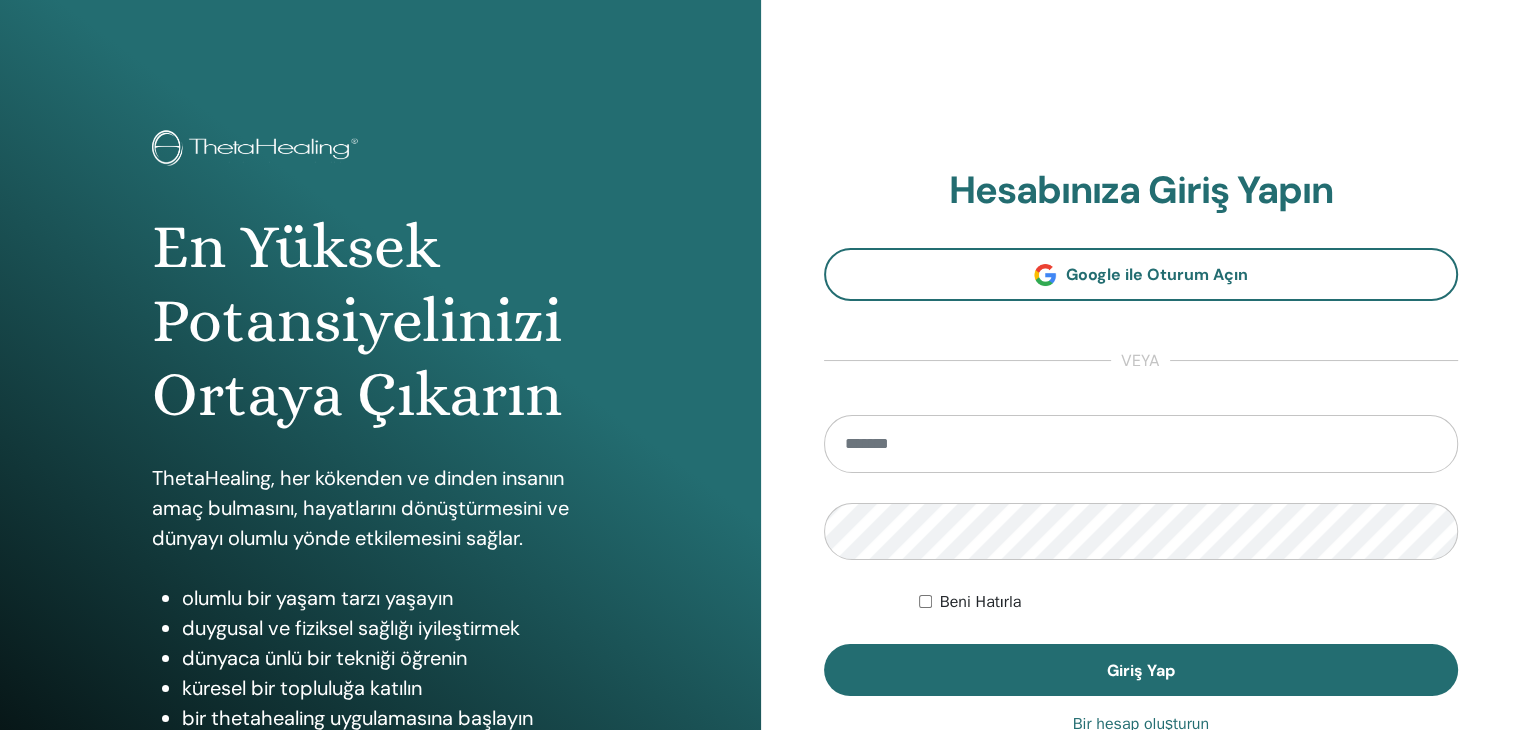 scroll, scrollTop: 0, scrollLeft: 0, axis: both 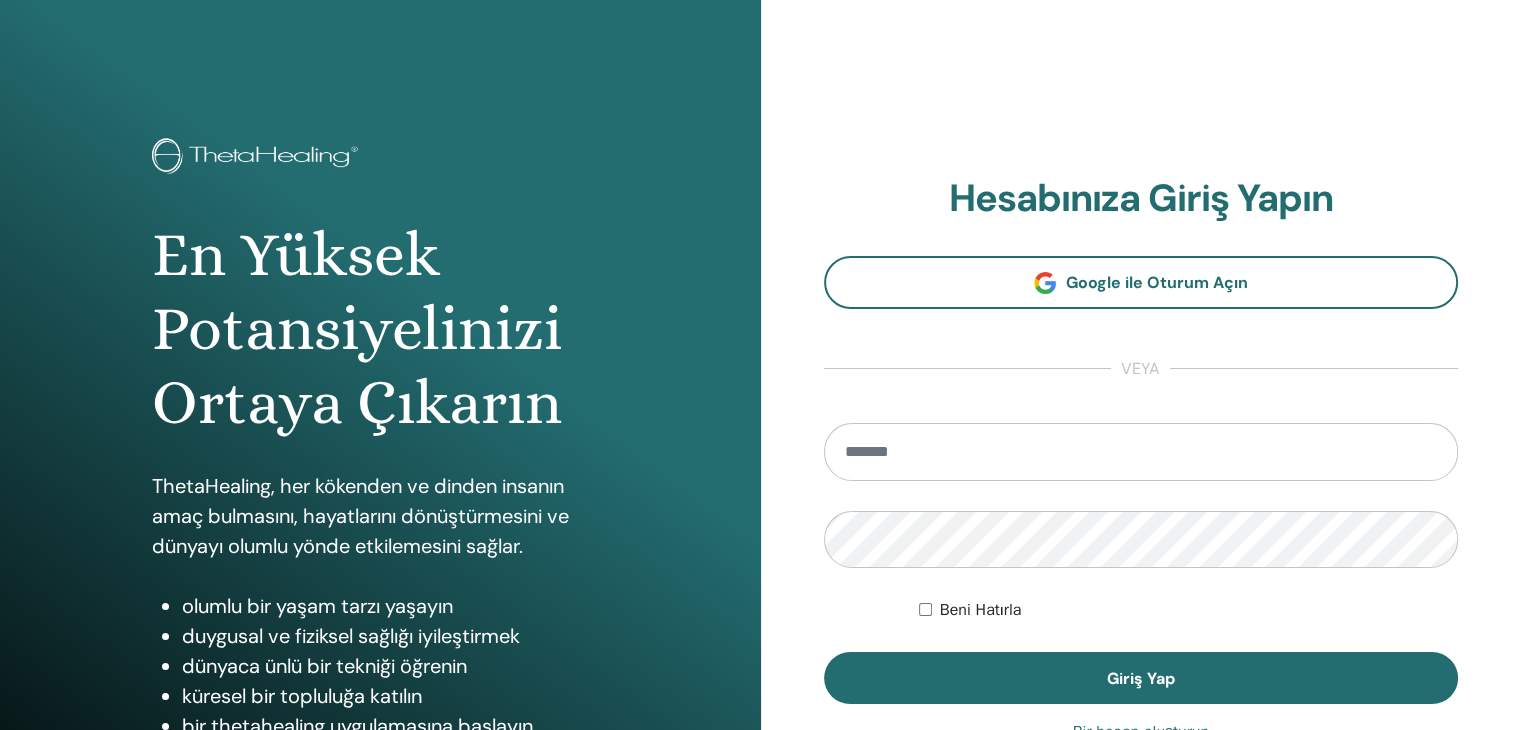 click at bounding box center [1141, 452] 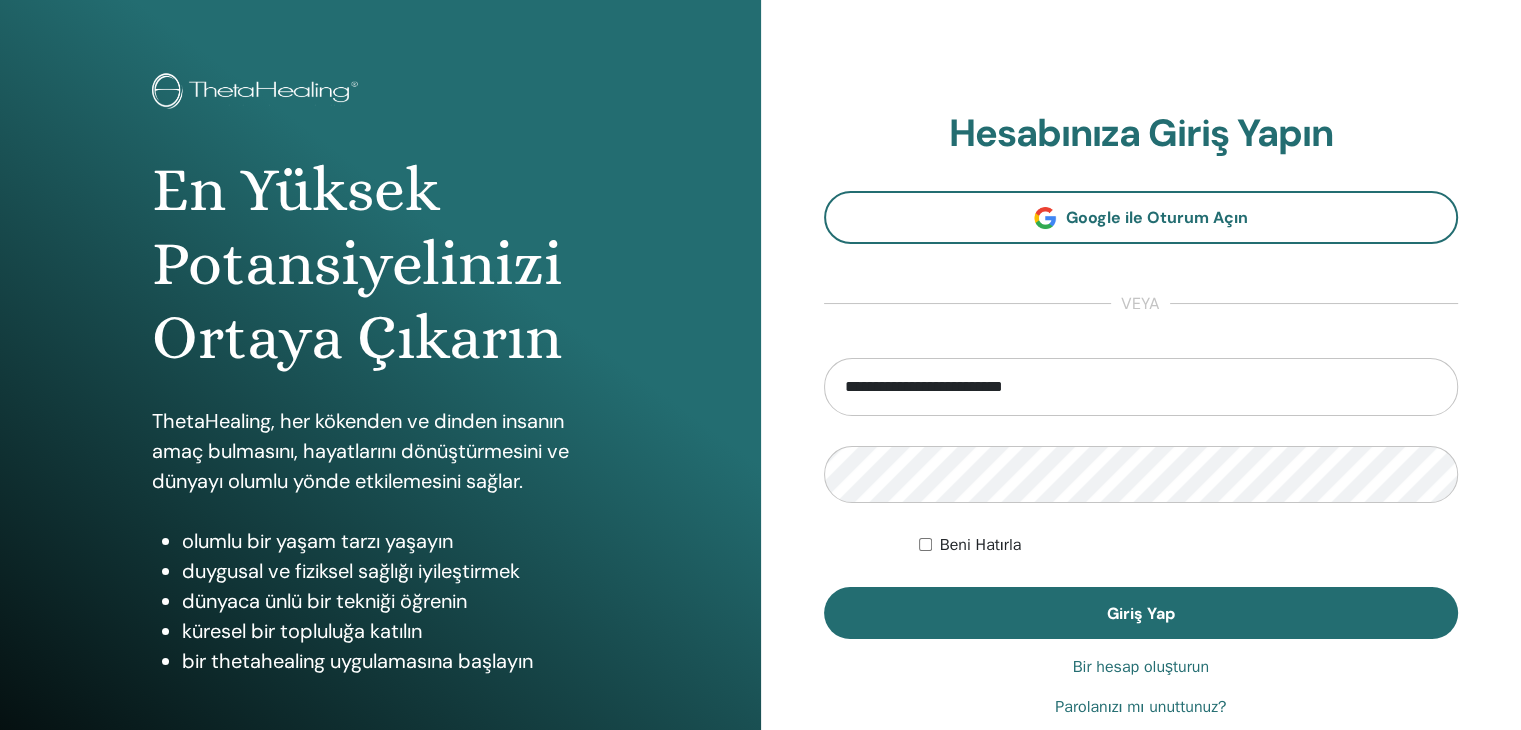 scroll, scrollTop: 100, scrollLeft: 0, axis: vertical 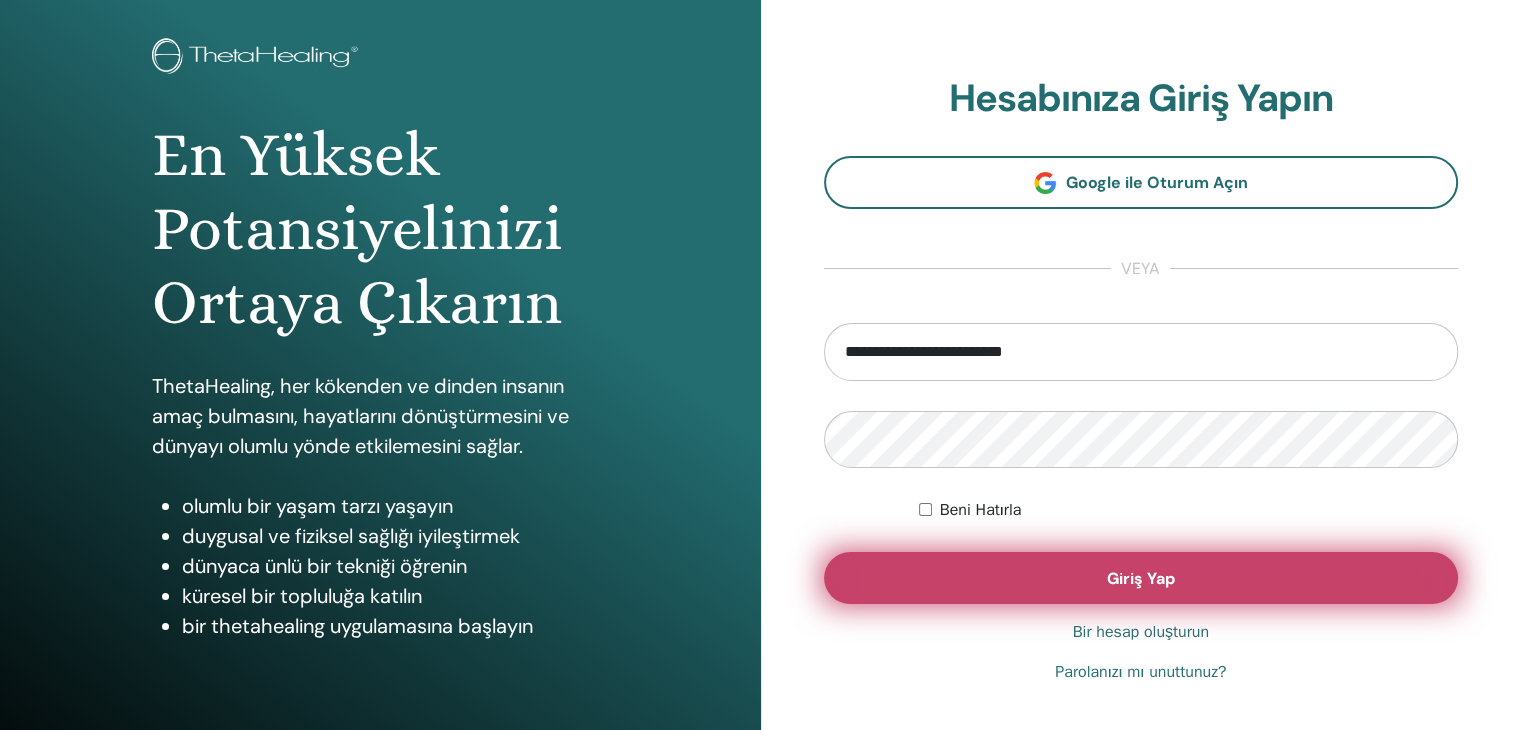 click on "Giriş Yap" at bounding box center [1141, 578] 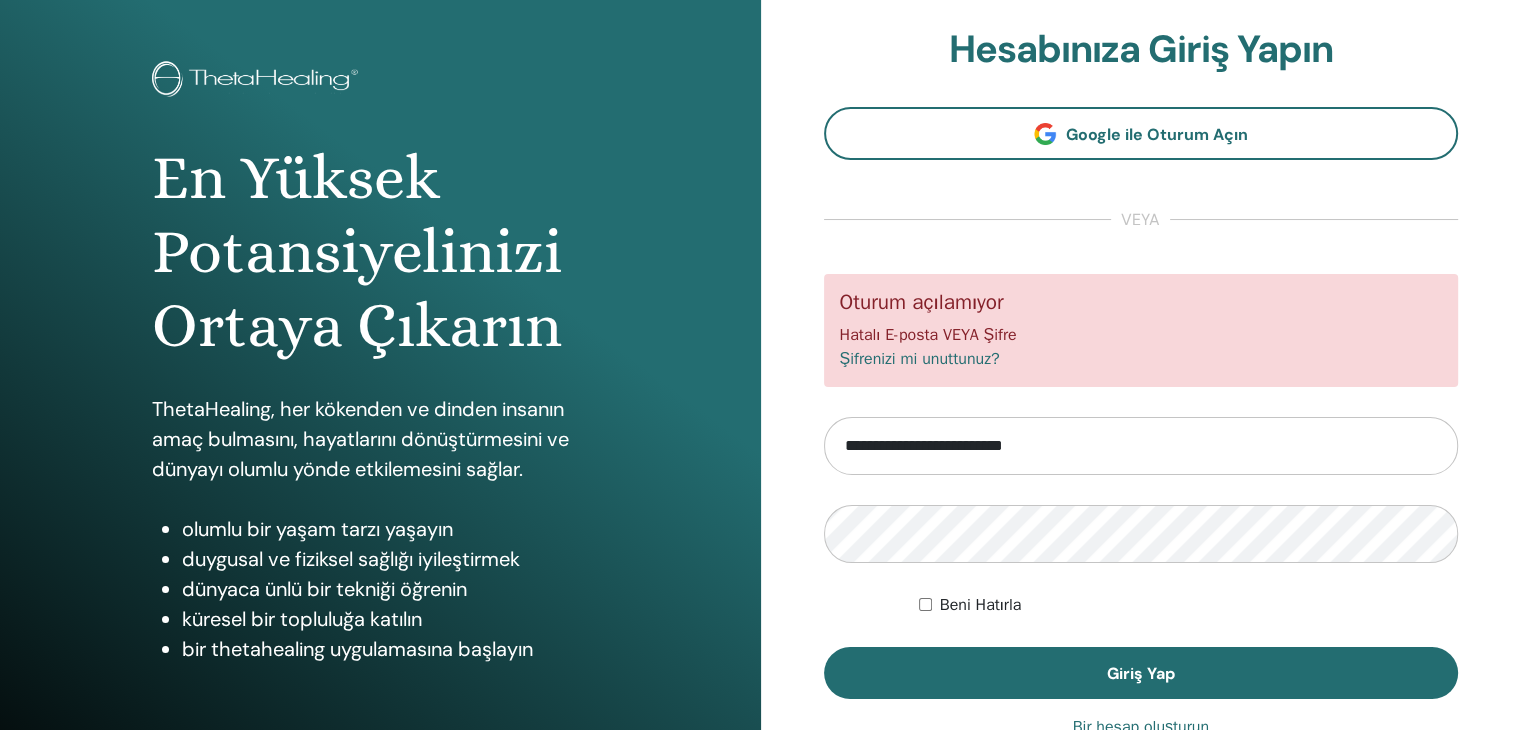 scroll, scrollTop: 230, scrollLeft: 0, axis: vertical 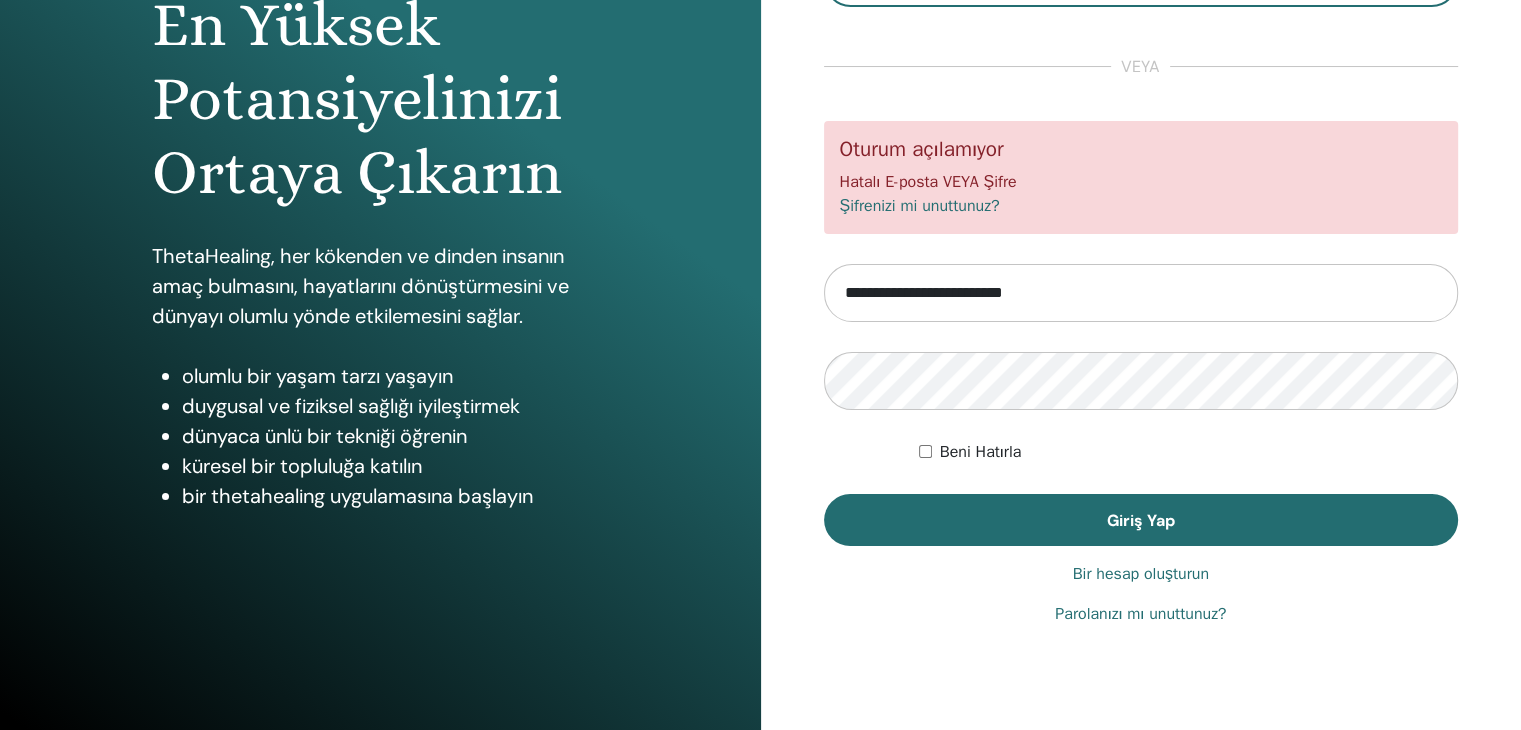 click on "Parolanızı mı unuttunuz?" at bounding box center (1140, 614) 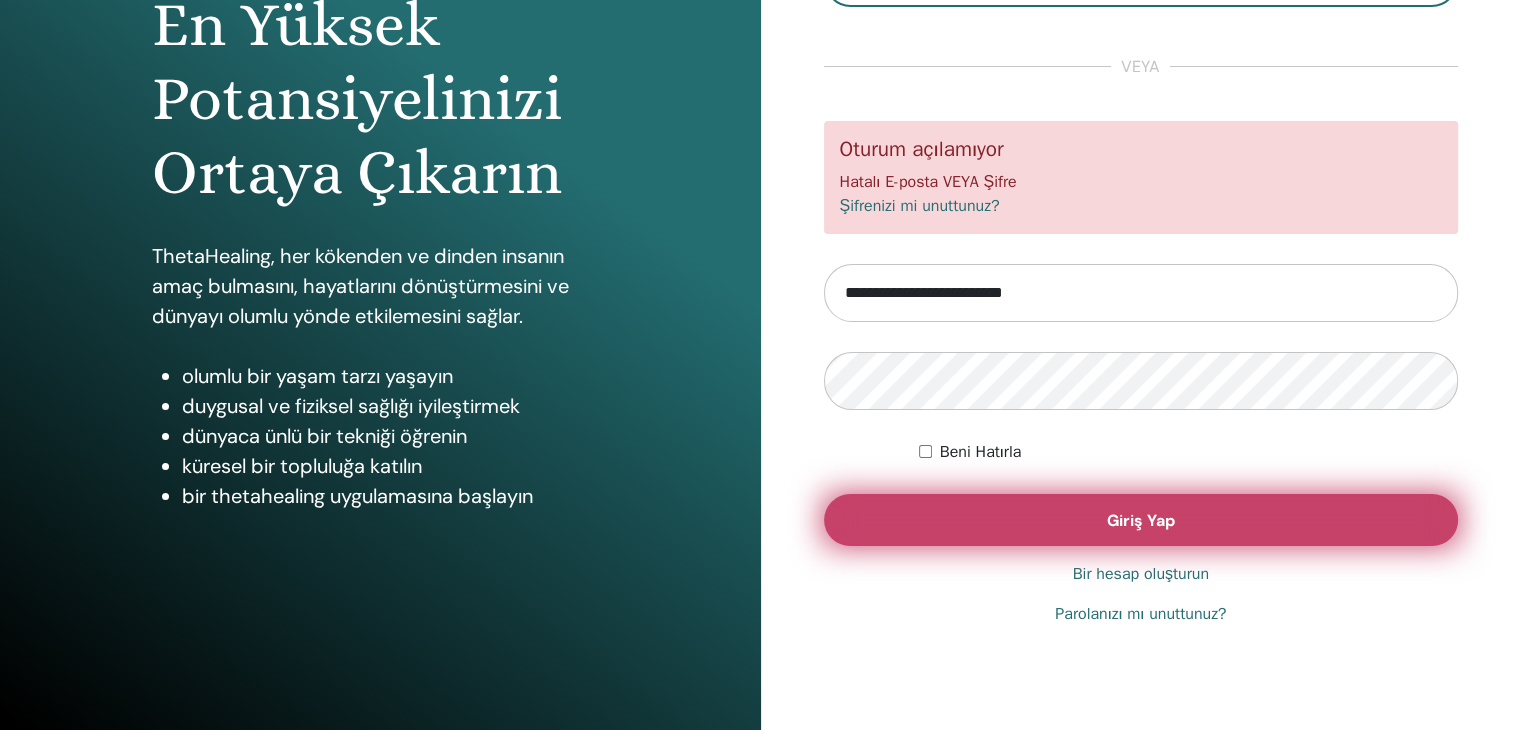 click on "Giriş Yap" at bounding box center (1141, 520) 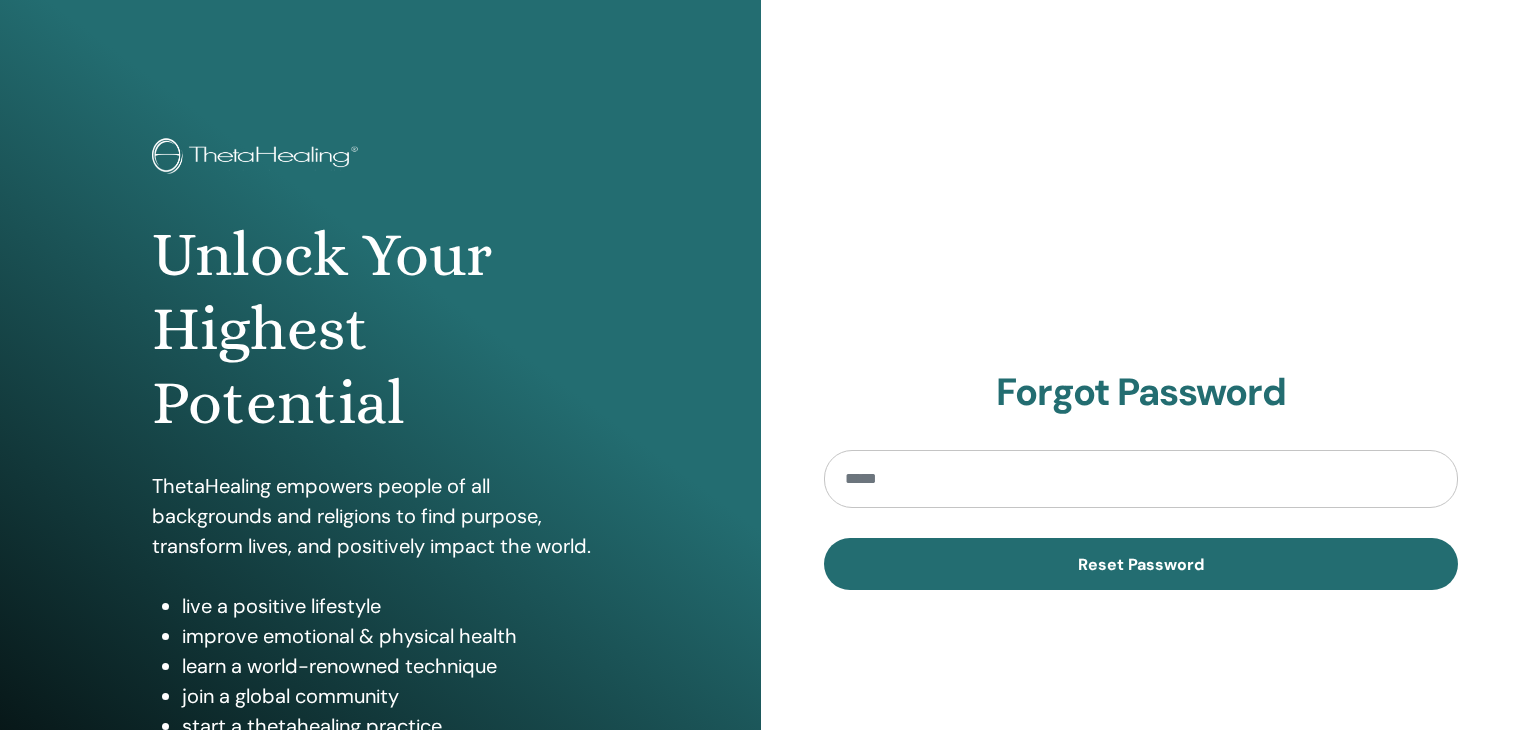 scroll, scrollTop: 0, scrollLeft: 0, axis: both 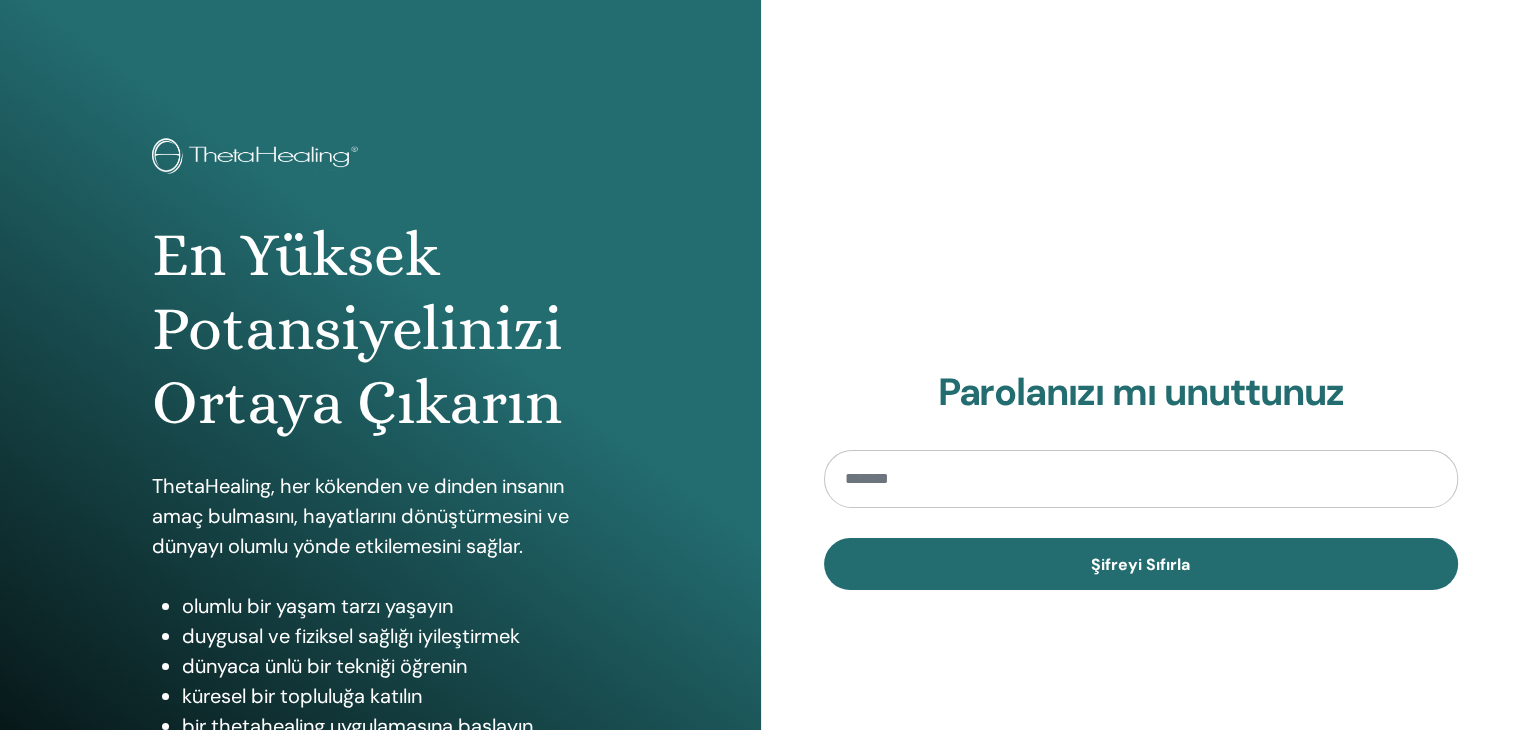 click on "Parolanızı mı unuttunuz
Şifreyi Sıfırla" at bounding box center [1141, 480] 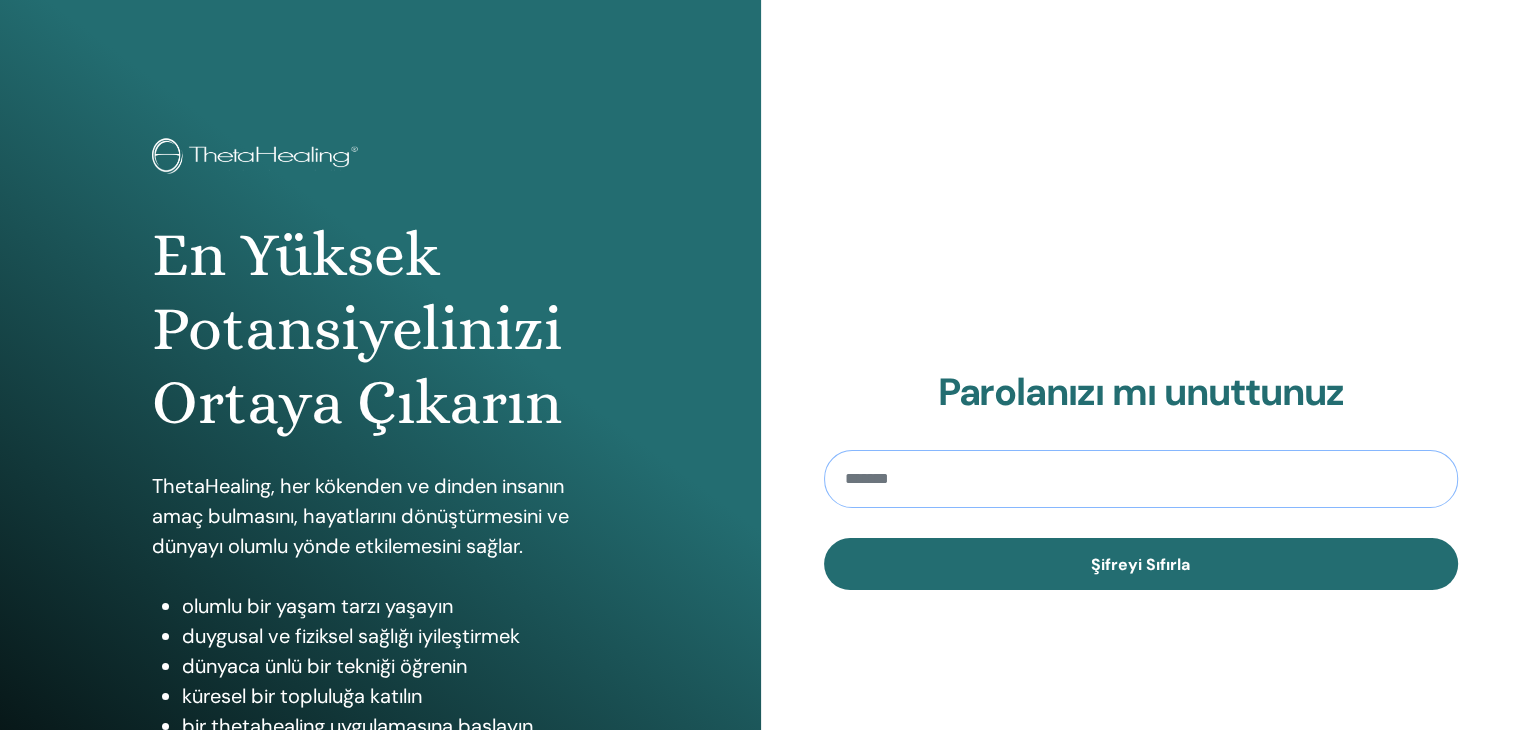 click at bounding box center [1141, 479] 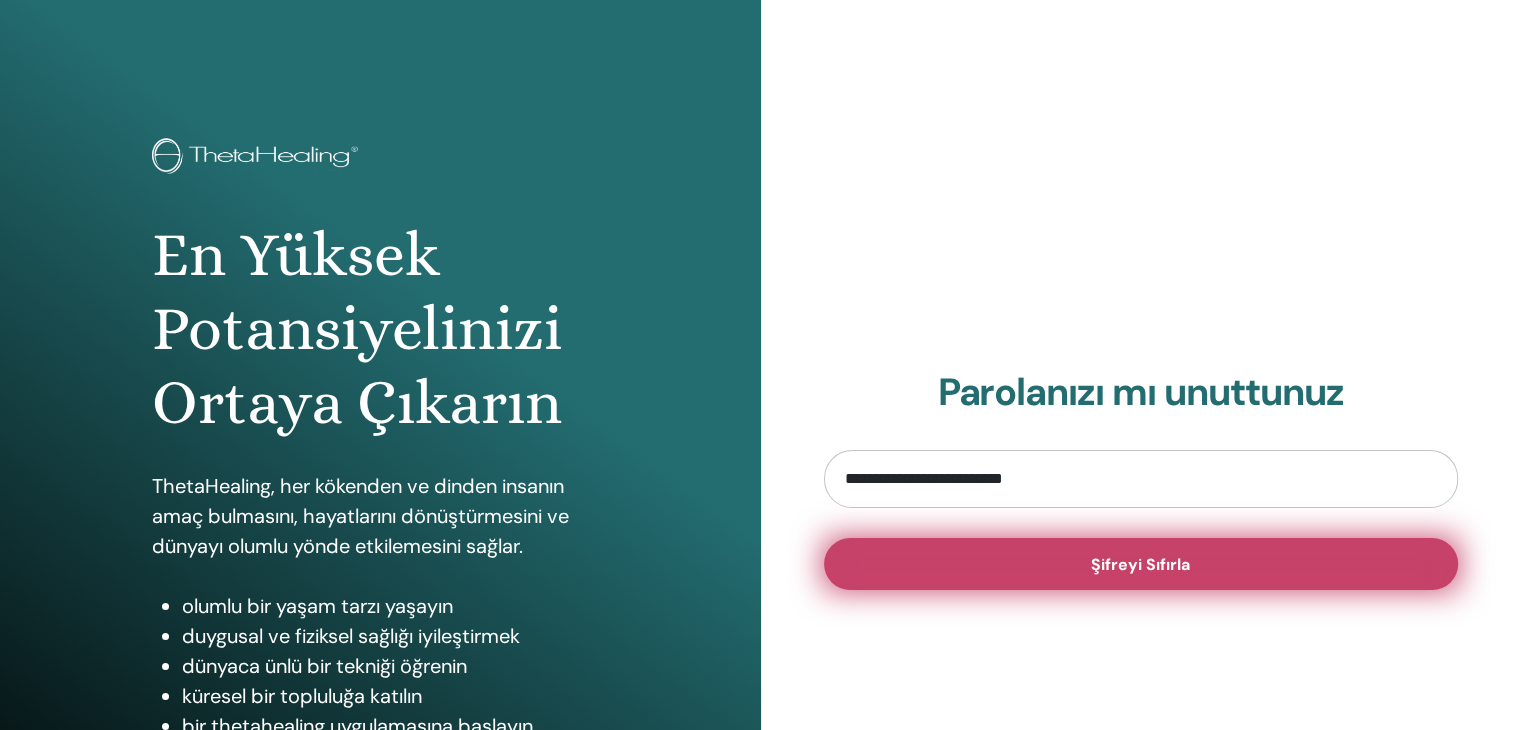 click on "Şifreyi Sıfırla" at bounding box center [1141, 564] 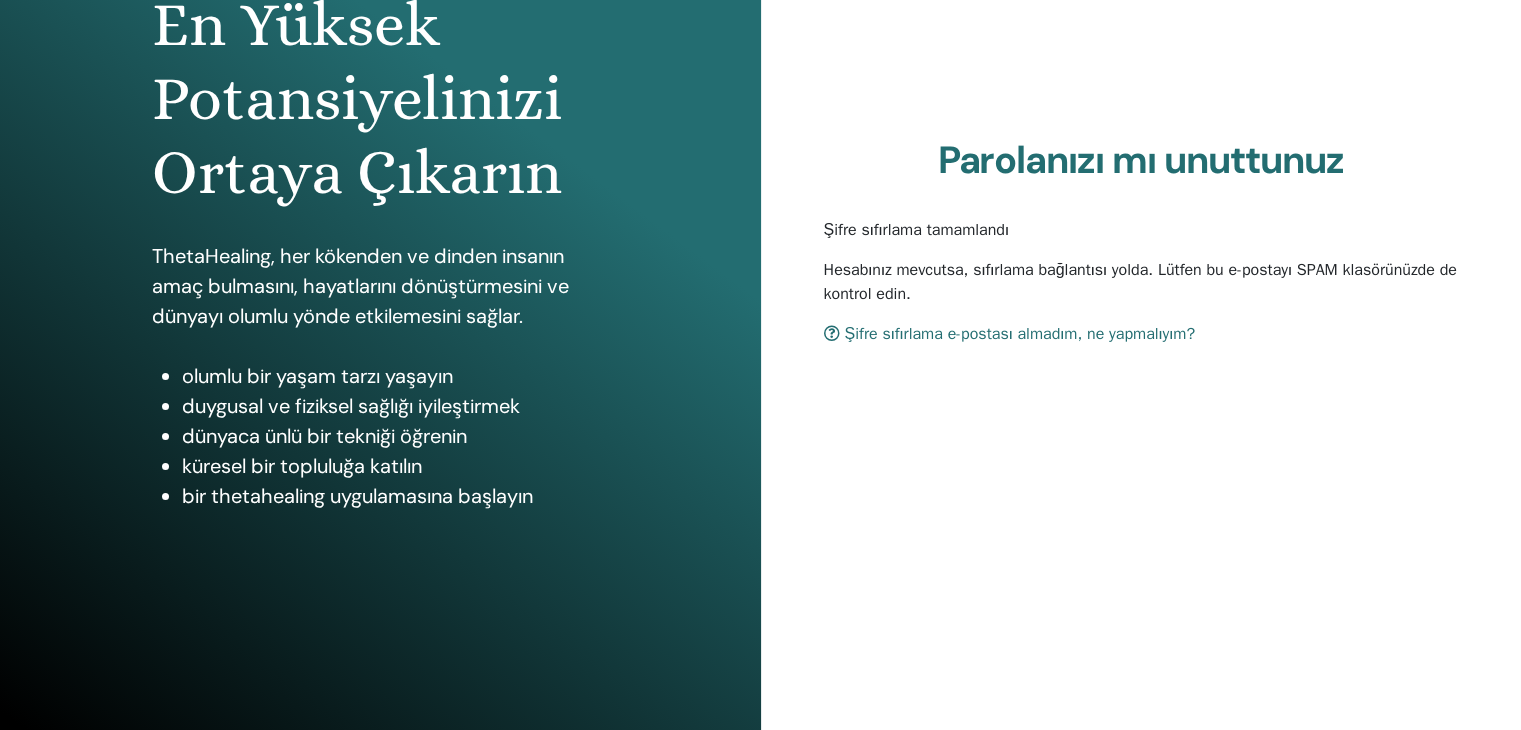 scroll, scrollTop: 0, scrollLeft: 0, axis: both 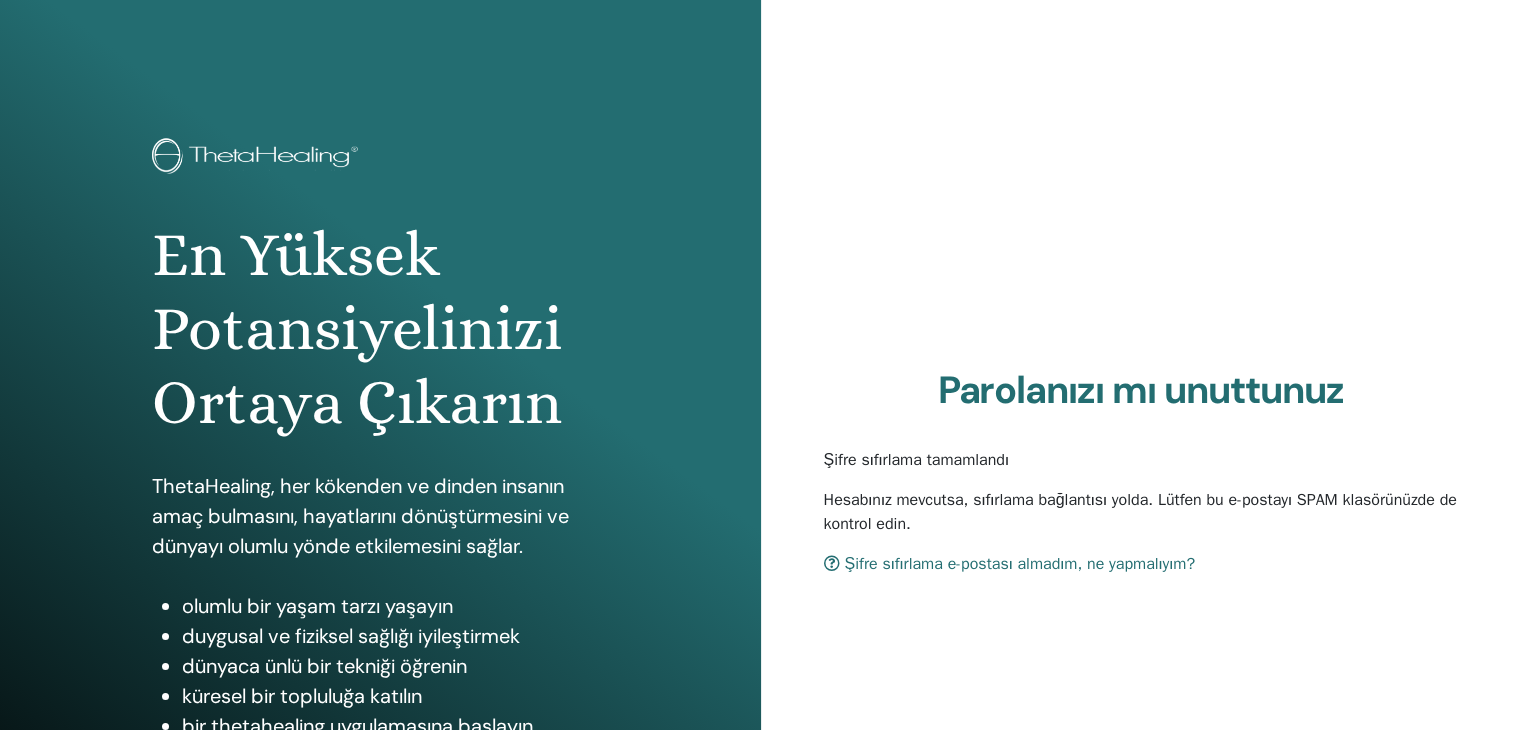 click on "Şifre sıfırlama e-postası almadım, ne yapmalıyım?" at bounding box center [1020, 564] 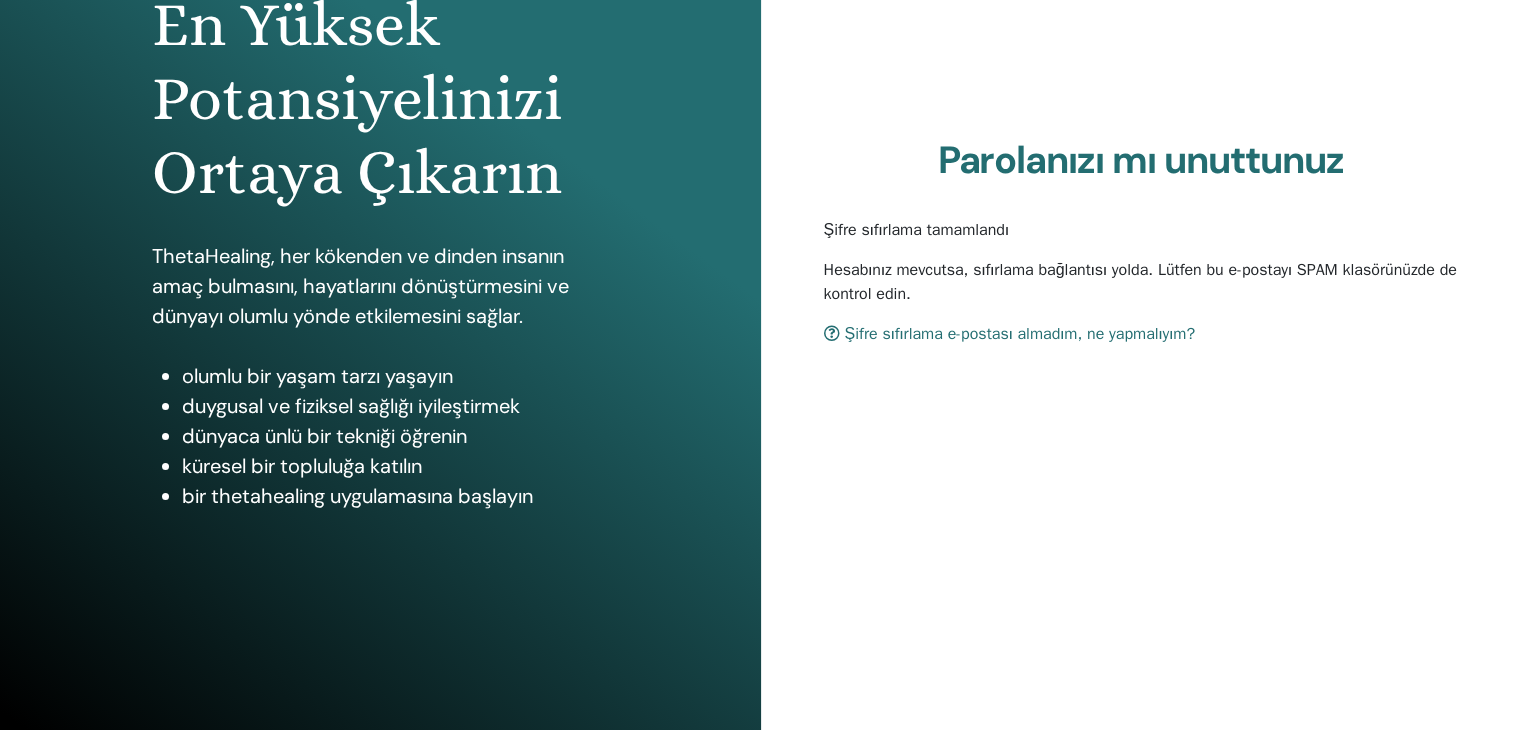 scroll, scrollTop: 0, scrollLeft: 0, axis: both 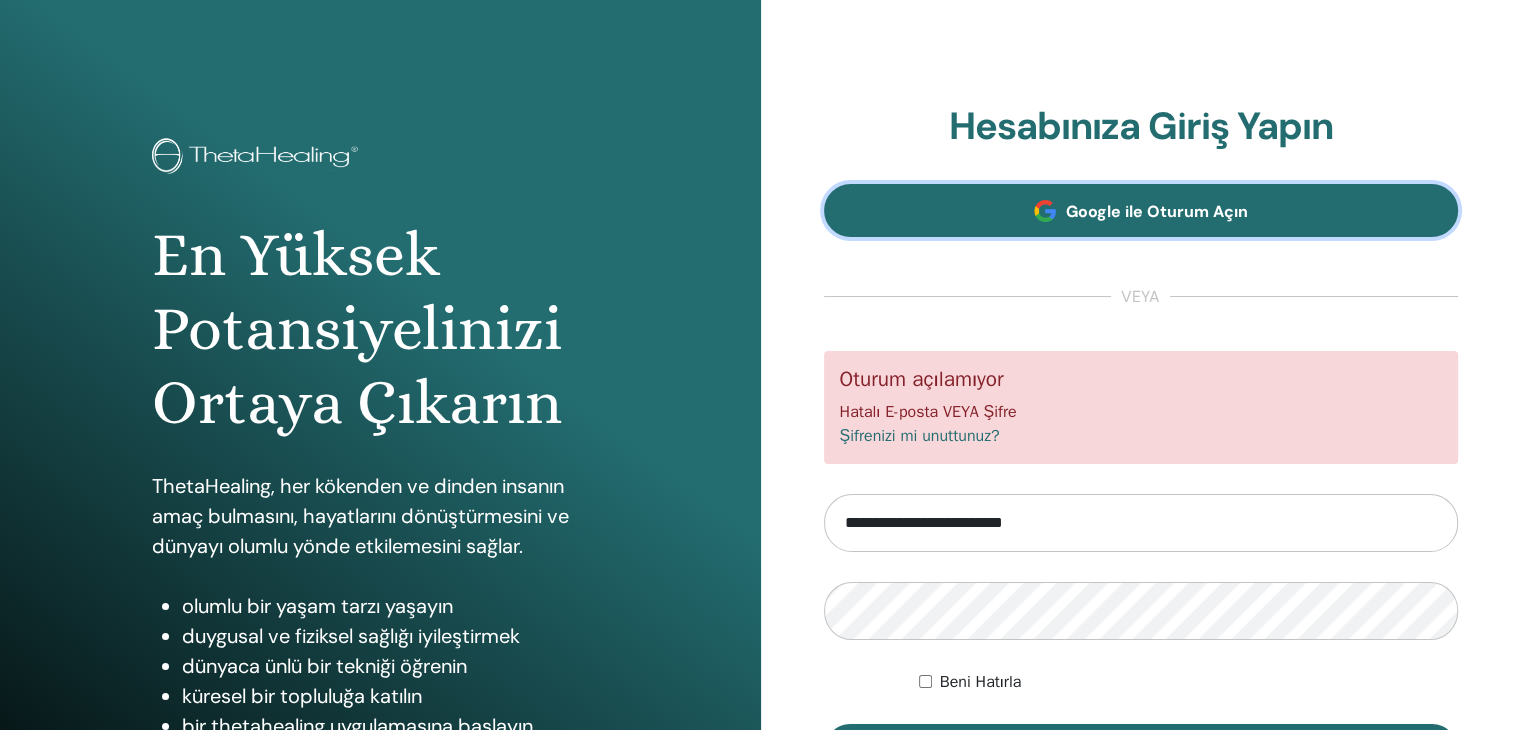 click on "Google ile Oturum Açın" at bounding box center [1141, 210] 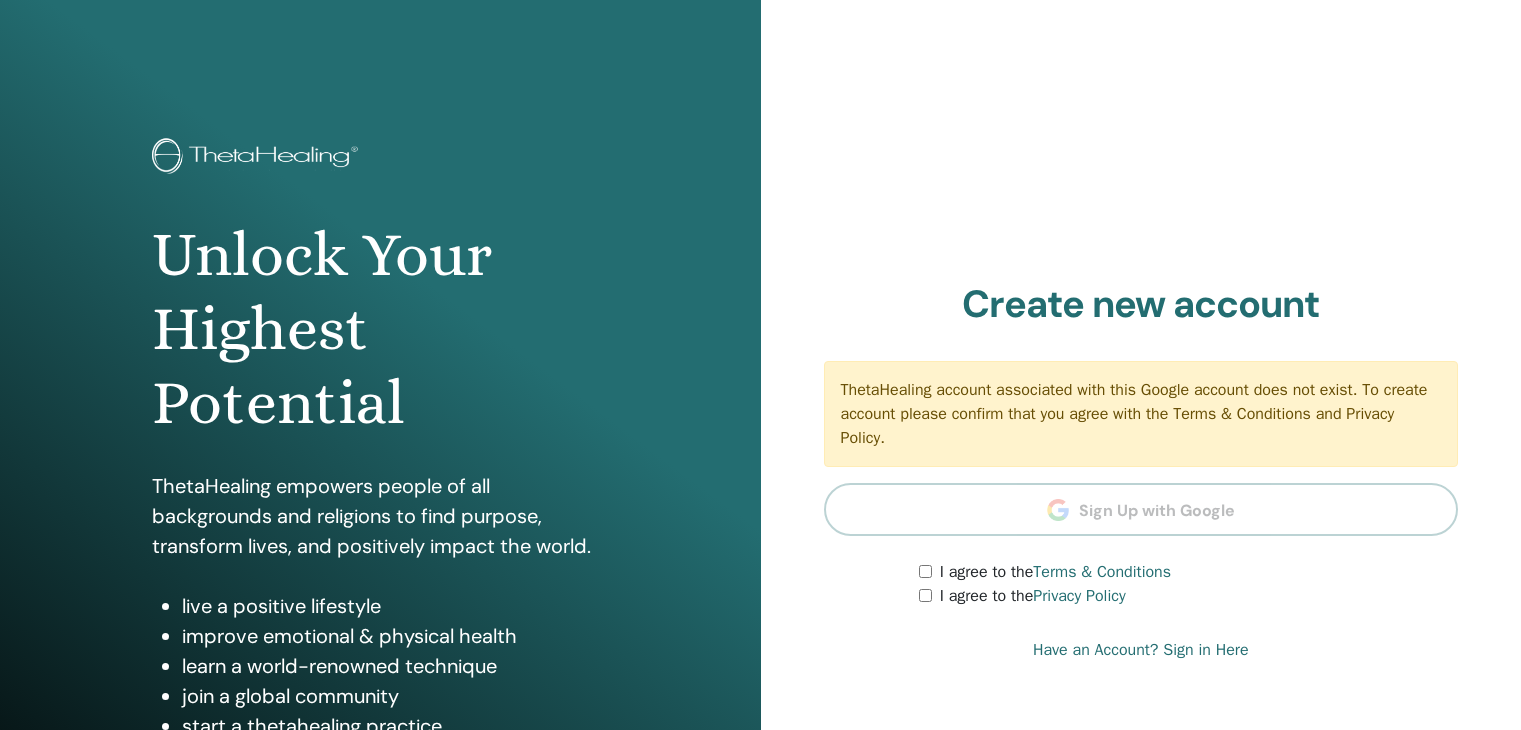 scroll, scrollTop: 0, scrollLeft: 0, axis: both 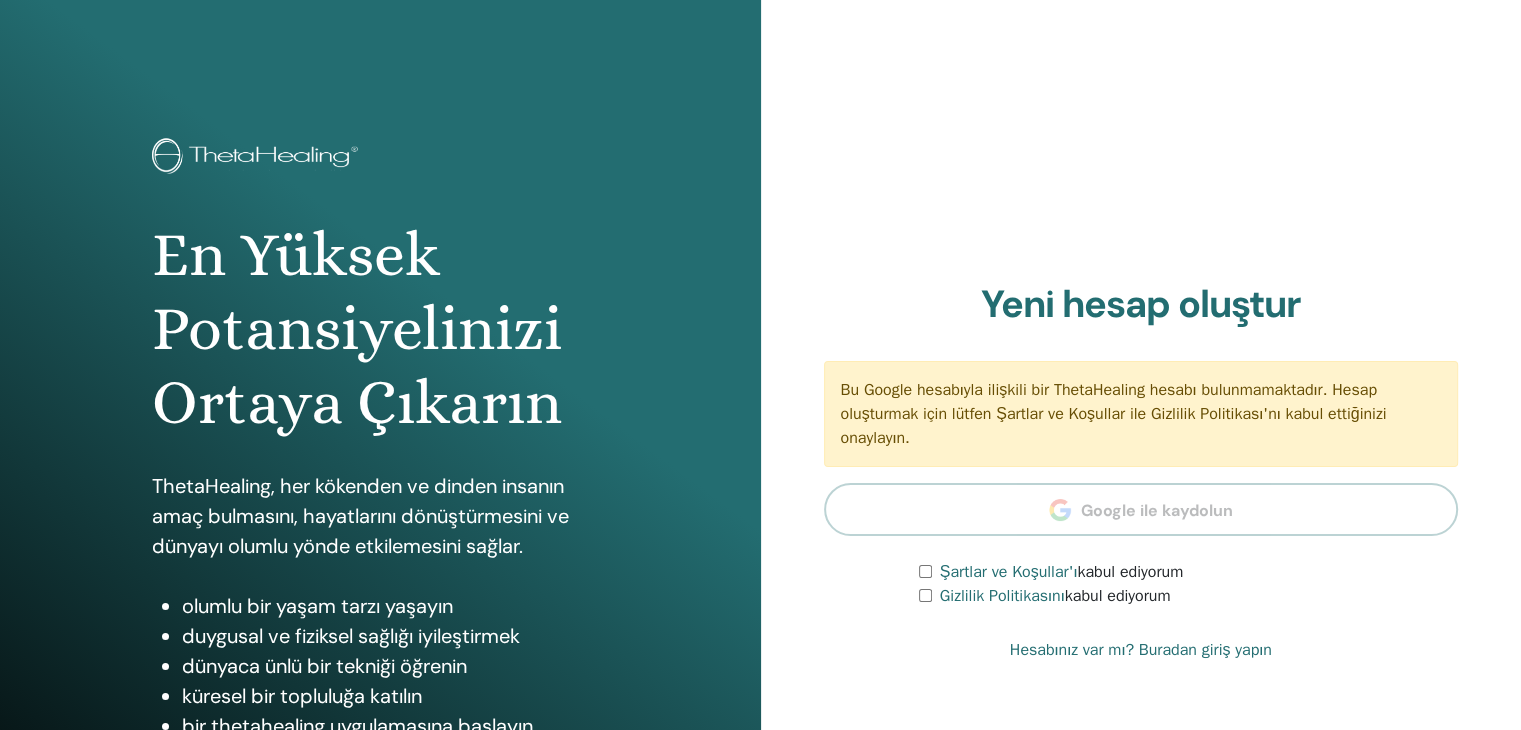 click on "Yeni hesap oluştur
Bu Google hesabıyla ilişkili bir ThetaHealing hesabı bulunmamaktadır. Hesap oluşturmak için lütfen Şartlar ve Koşullar ile Gizlilik Politikası'nı kabul ettiğinizi onaylayın.
Google ile kaydolun
Şartlar ve Koşullar'ı
kabul ediyorum
Gizlilik Politikasını
kabul ediyorum" at bounding box center (1141, 445) 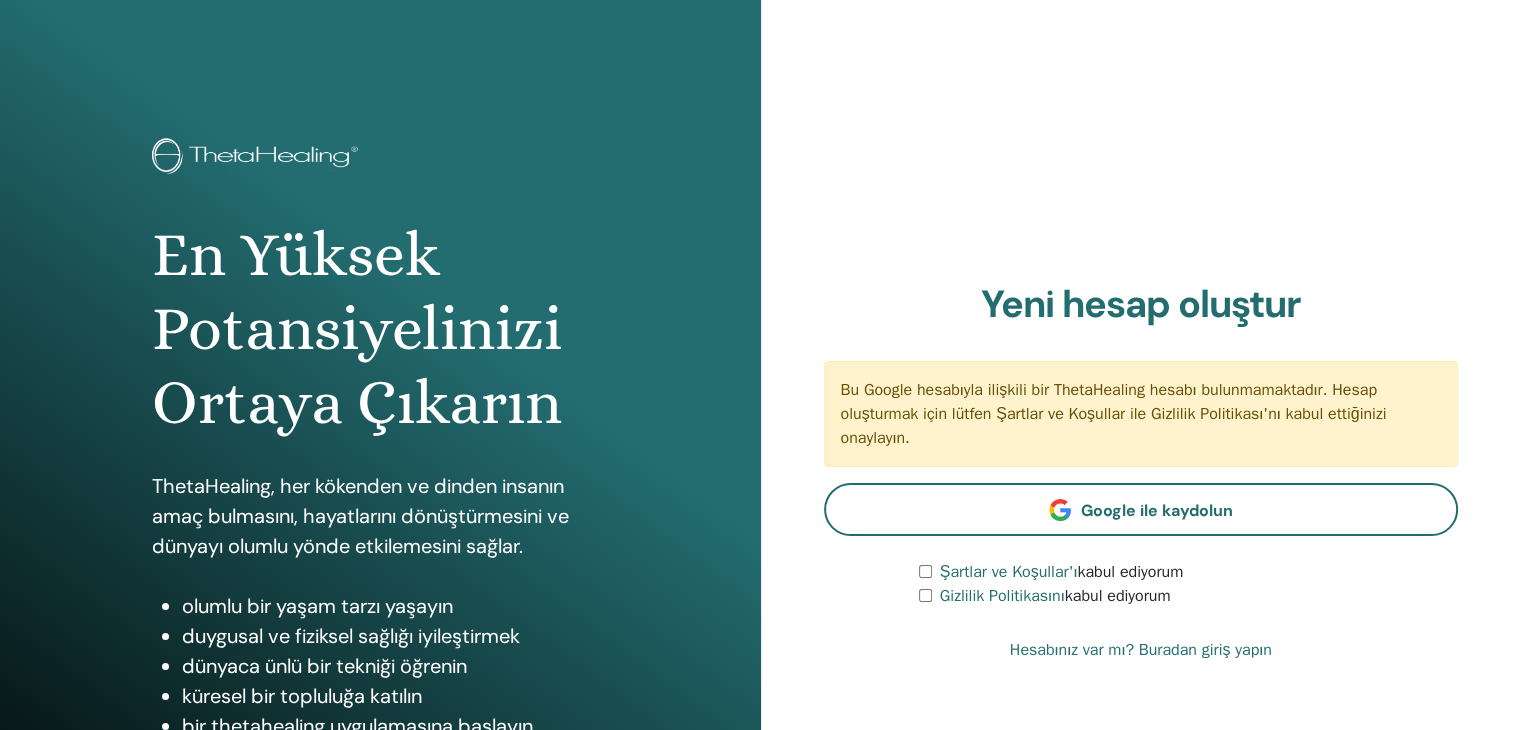 click on "Hesabınız var mı? Buradan giriş yapın" at bounding box center (1141, 650) 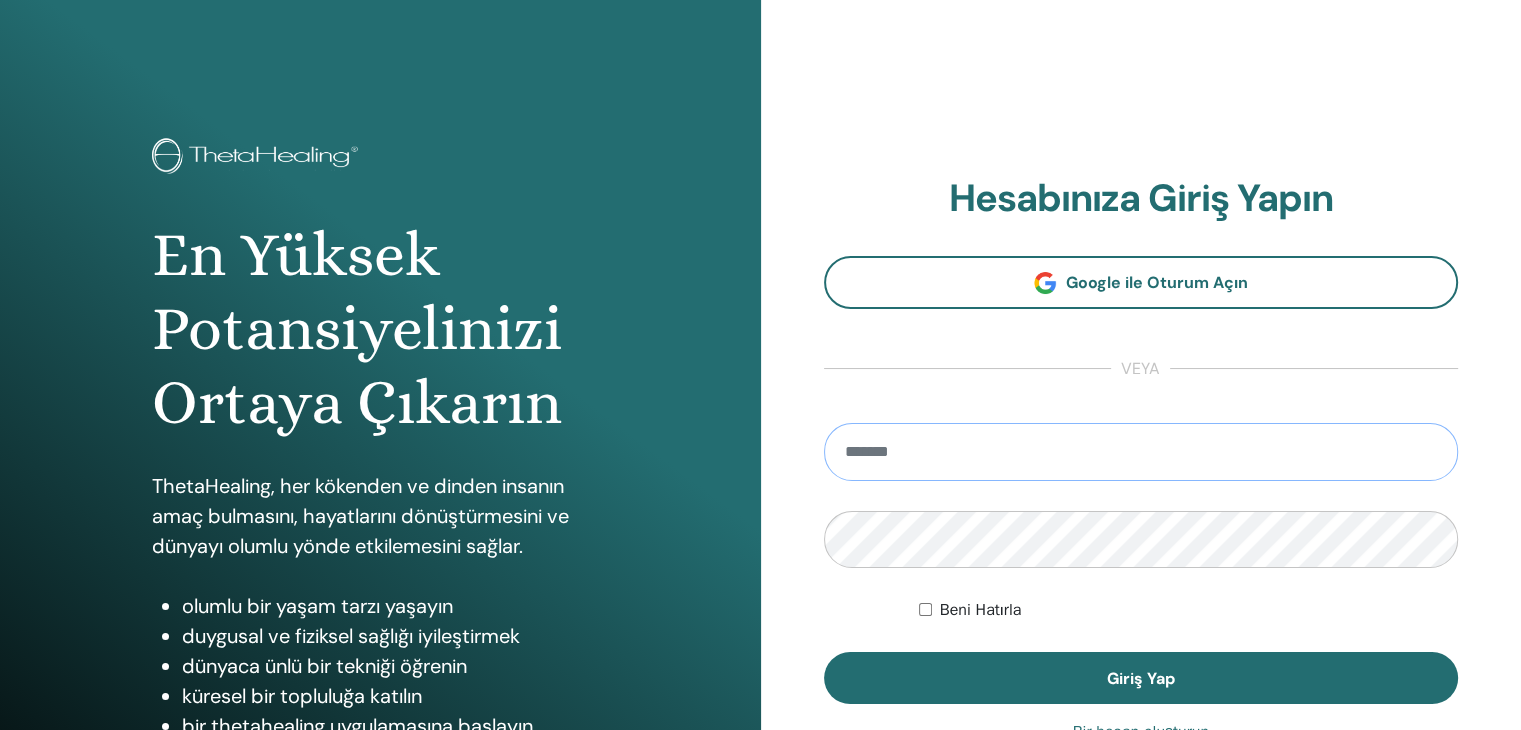 click at bounding box center (1141, 452) 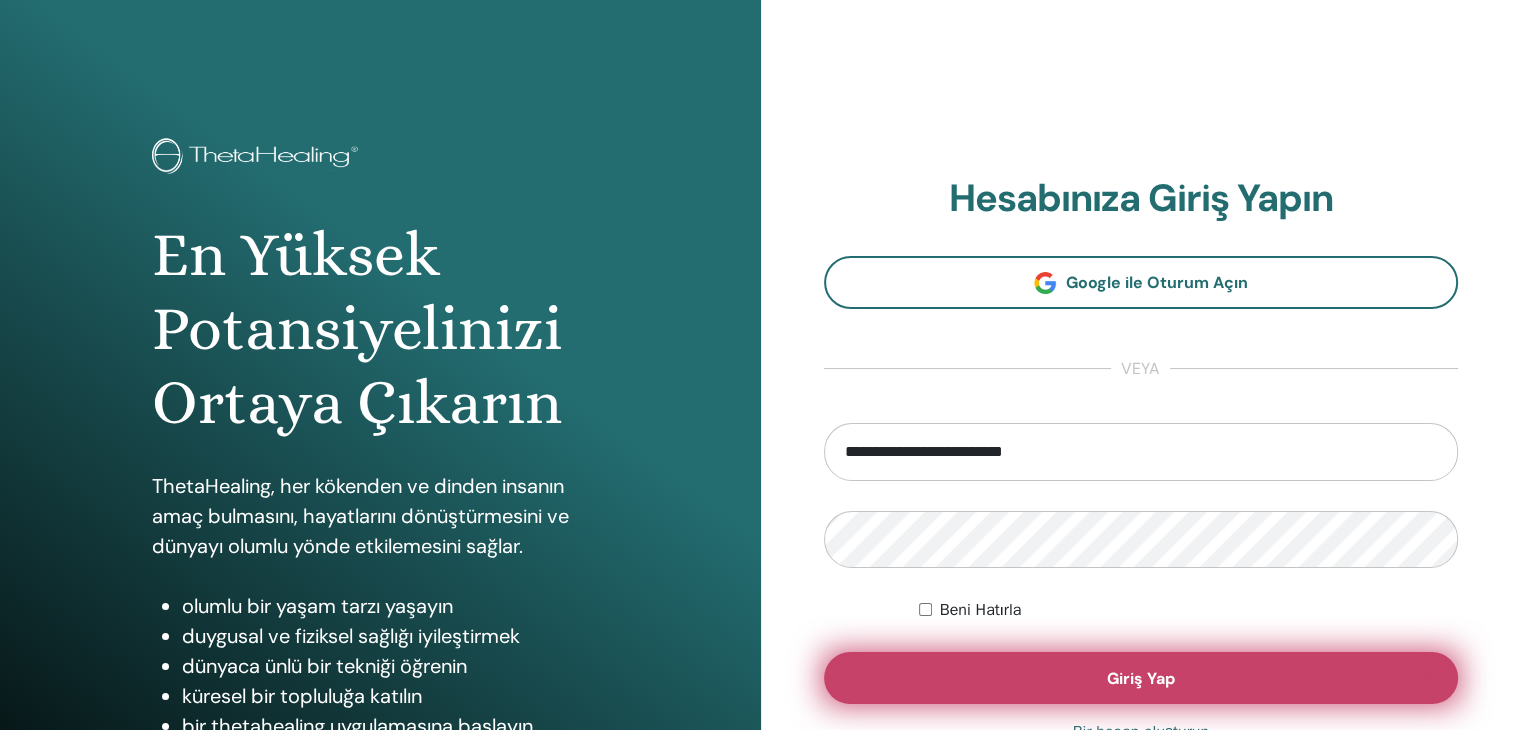click on "Giriş Yap" at bounding box center (1141, 678) 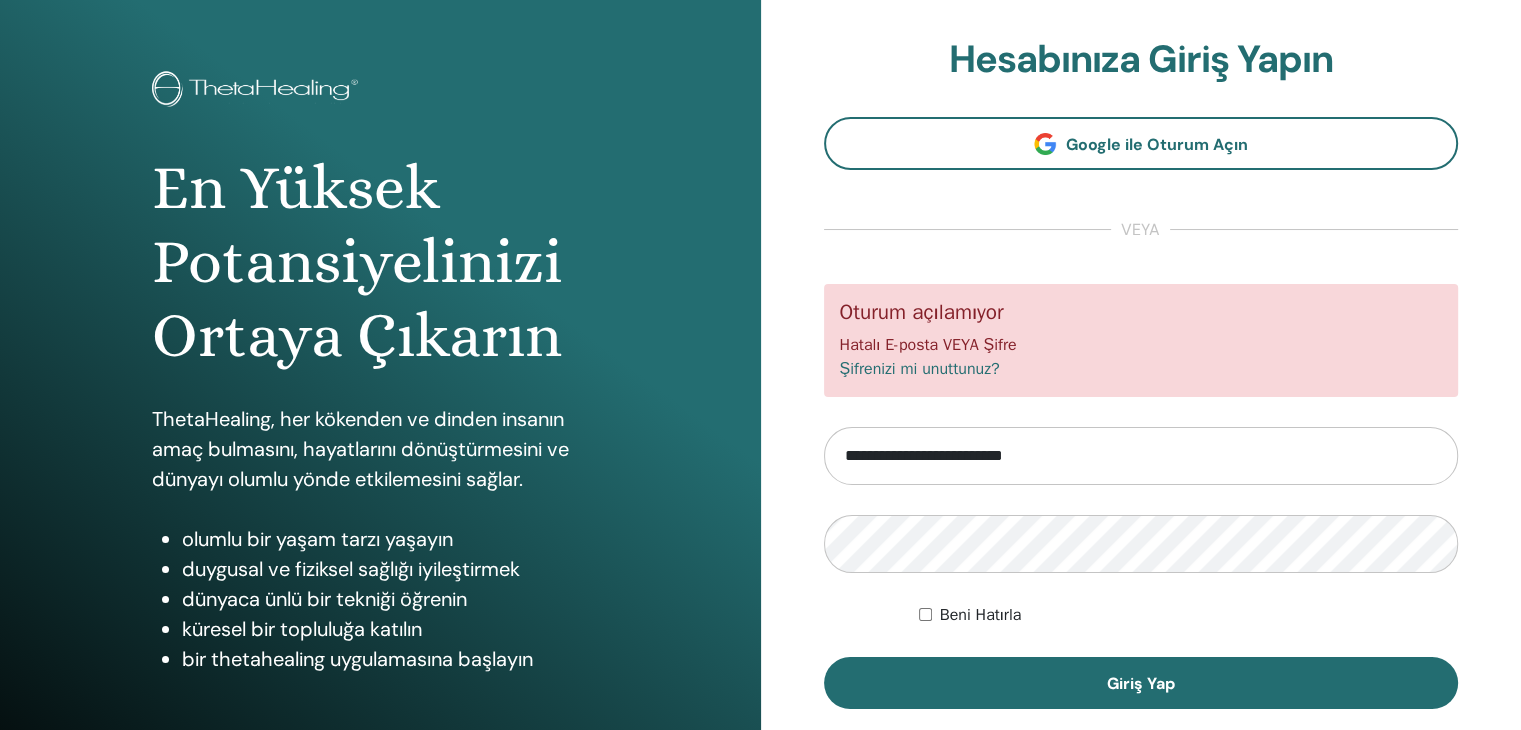 scroll, scrollTop: 0, scrollLeft: 0, axis: both 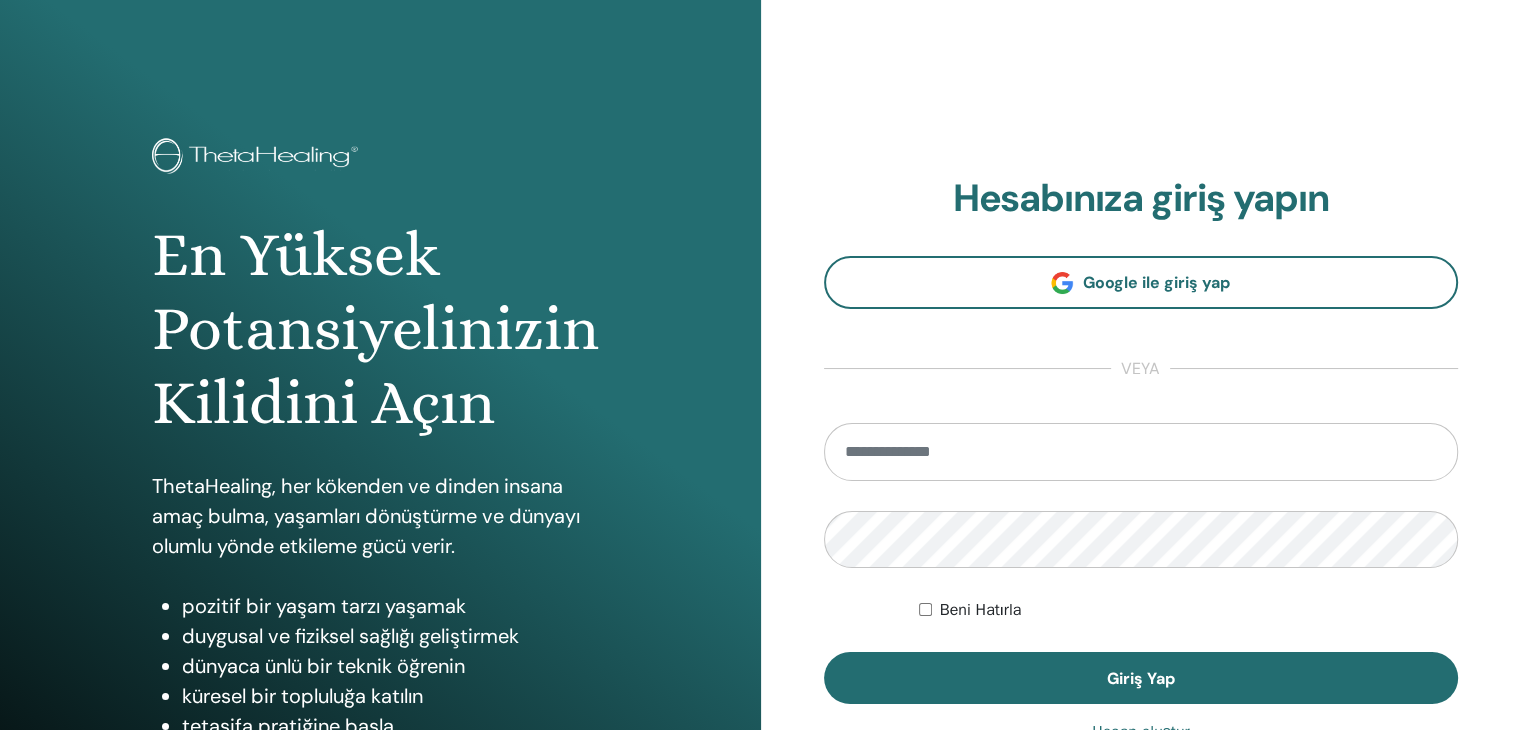 type on "**********" 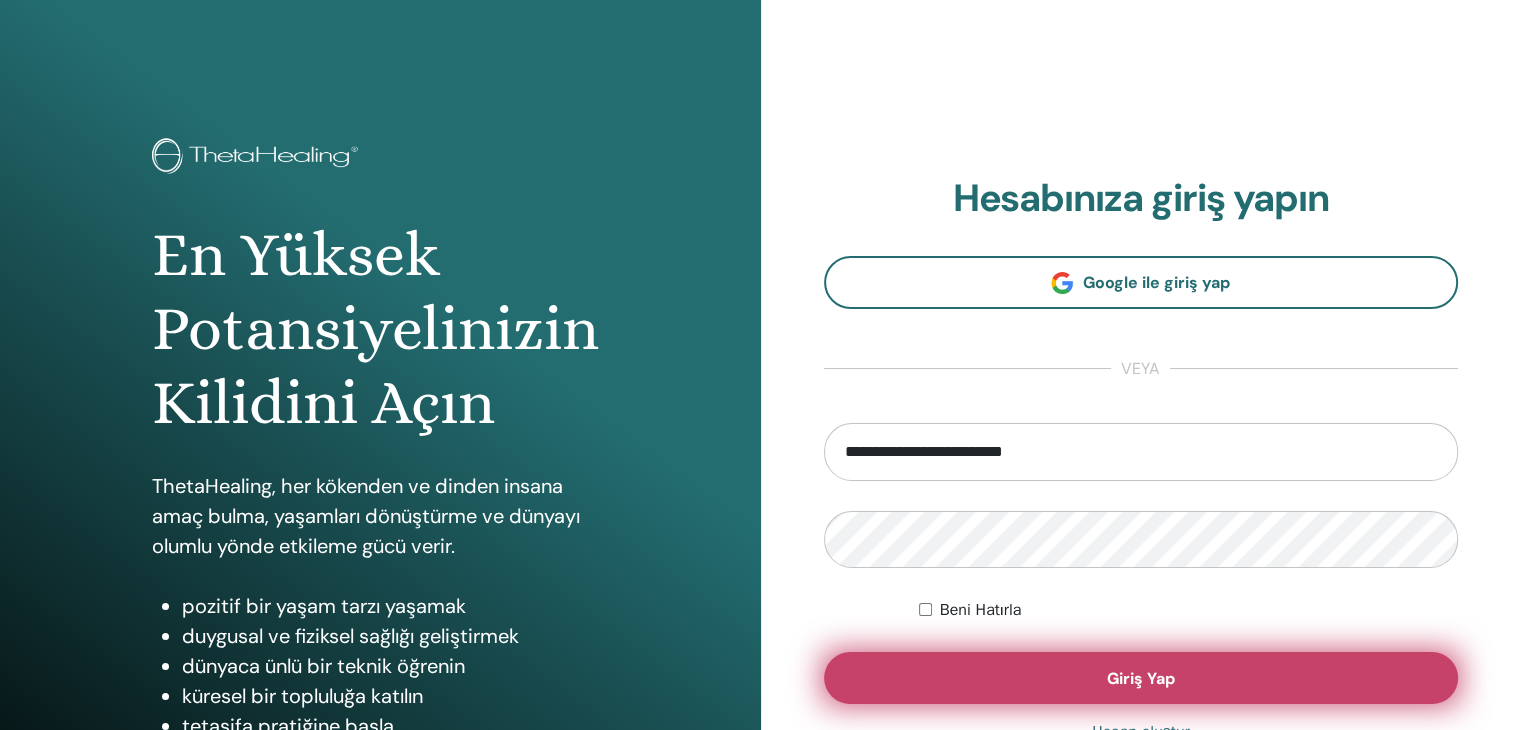click on "Giriş Yap" at bounding box center (1141, 678) 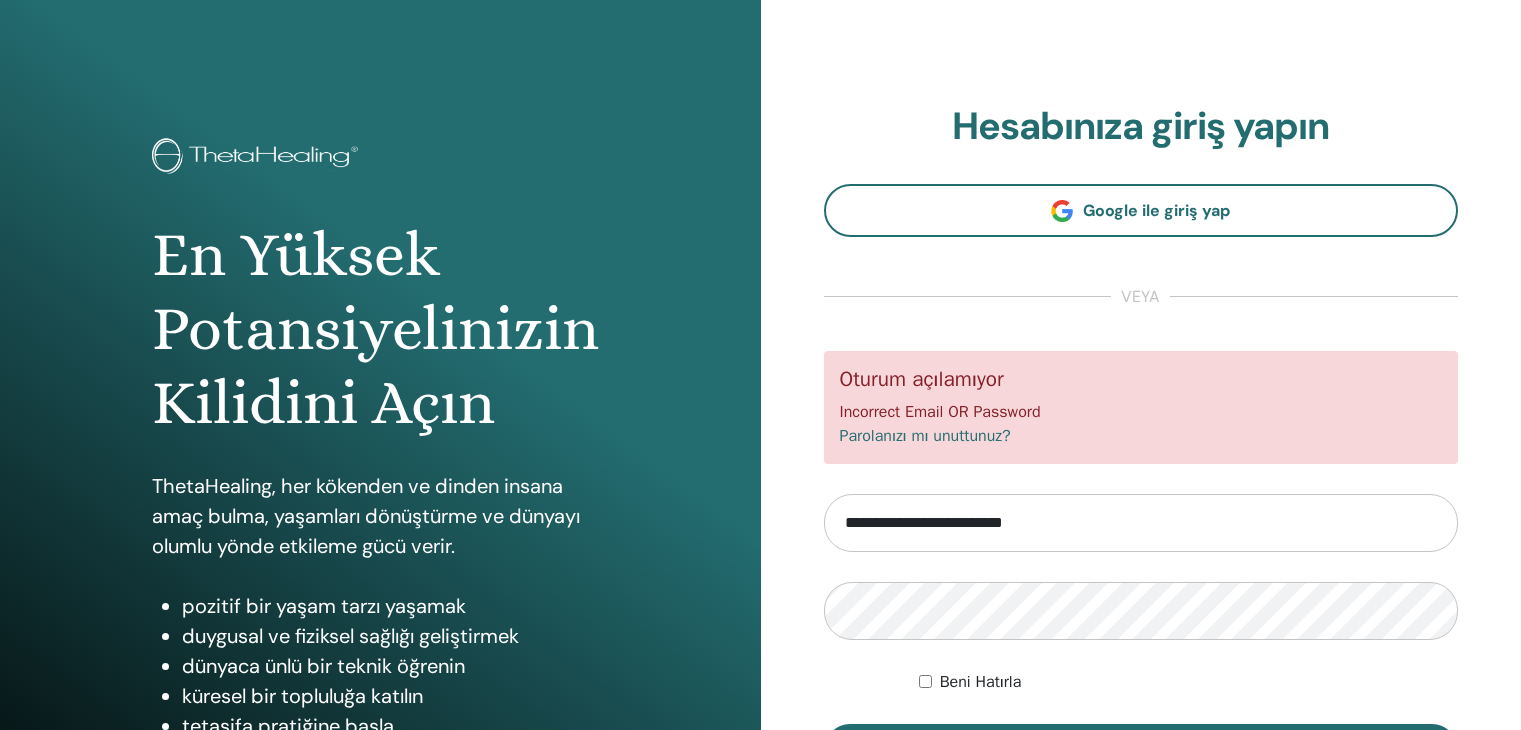 scroll, scrollTop: 0, scrollLeft: 0, axis: both 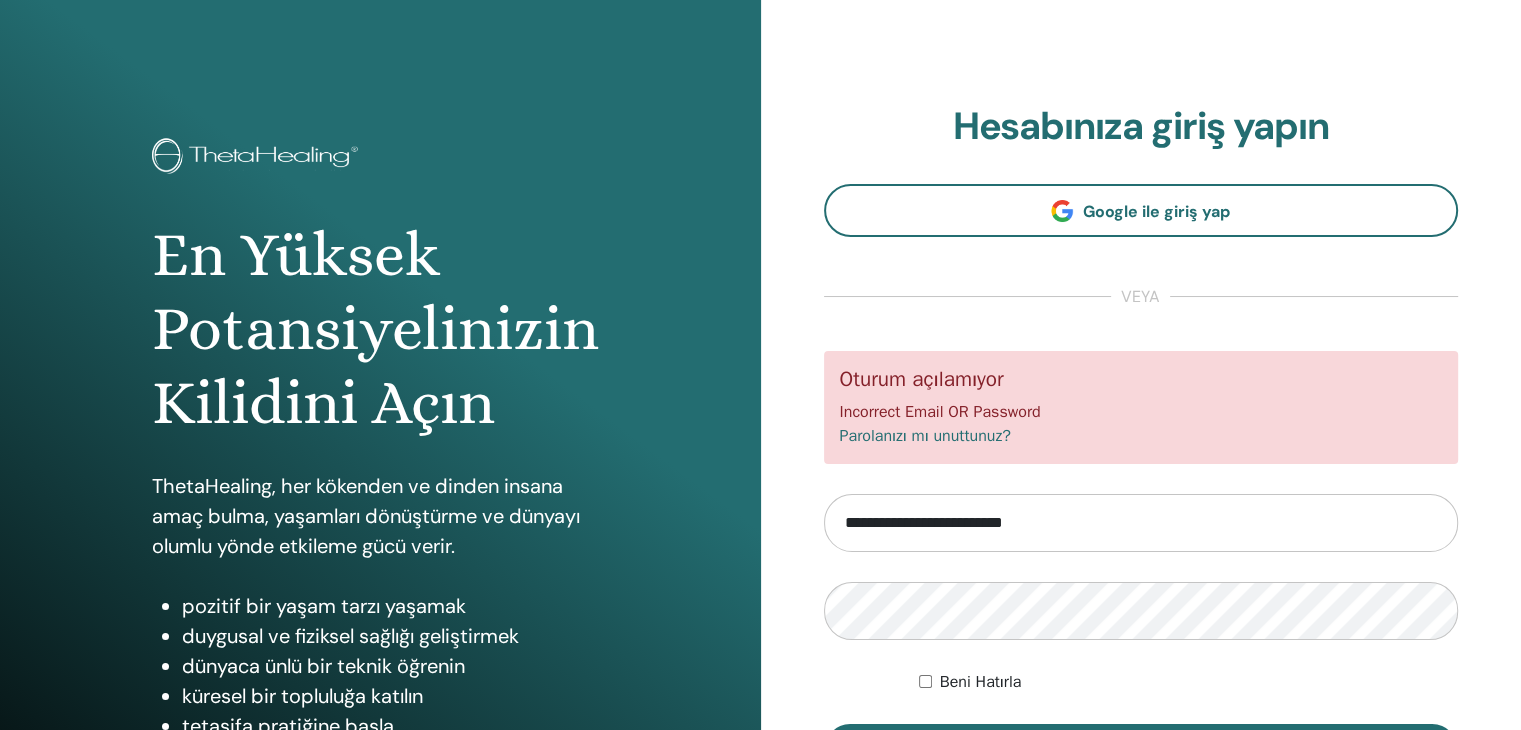 click on "Parolanızı mı unuttunuz?" at bounding box center [925, 436] 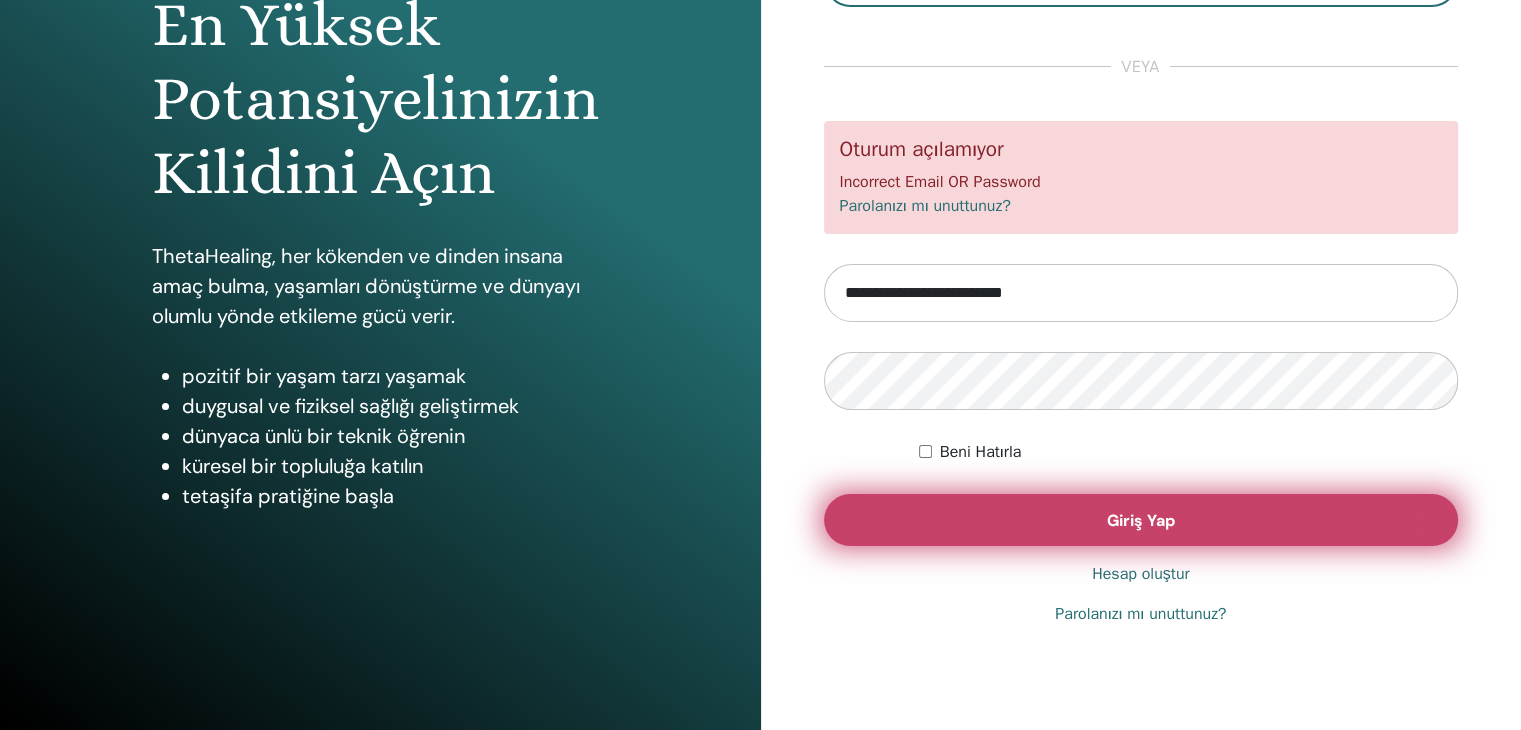 scroll, scrollTop: 0, scrollLeft: 0, axis: both 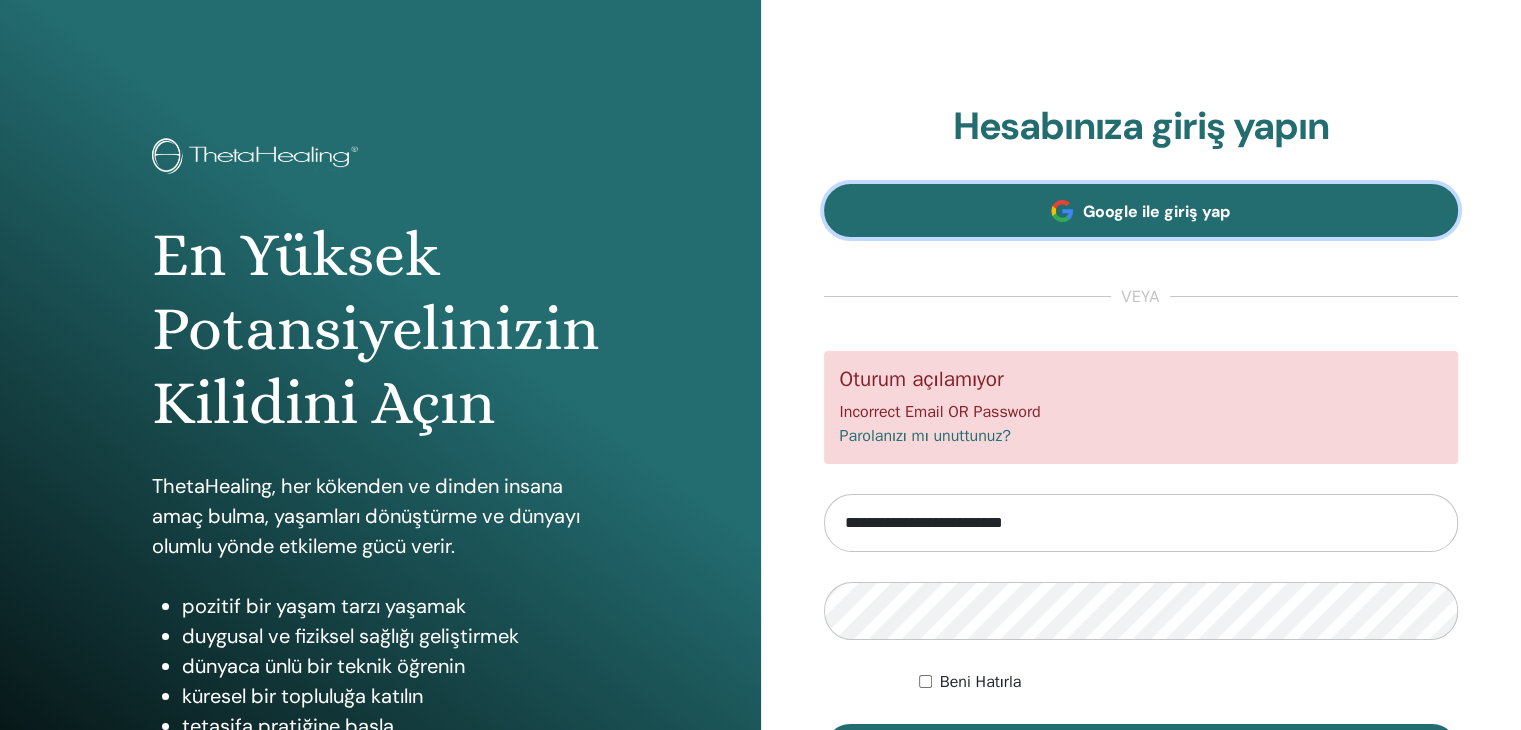 click on "Google ile giriş yap" at bounding box center [1156, 211] 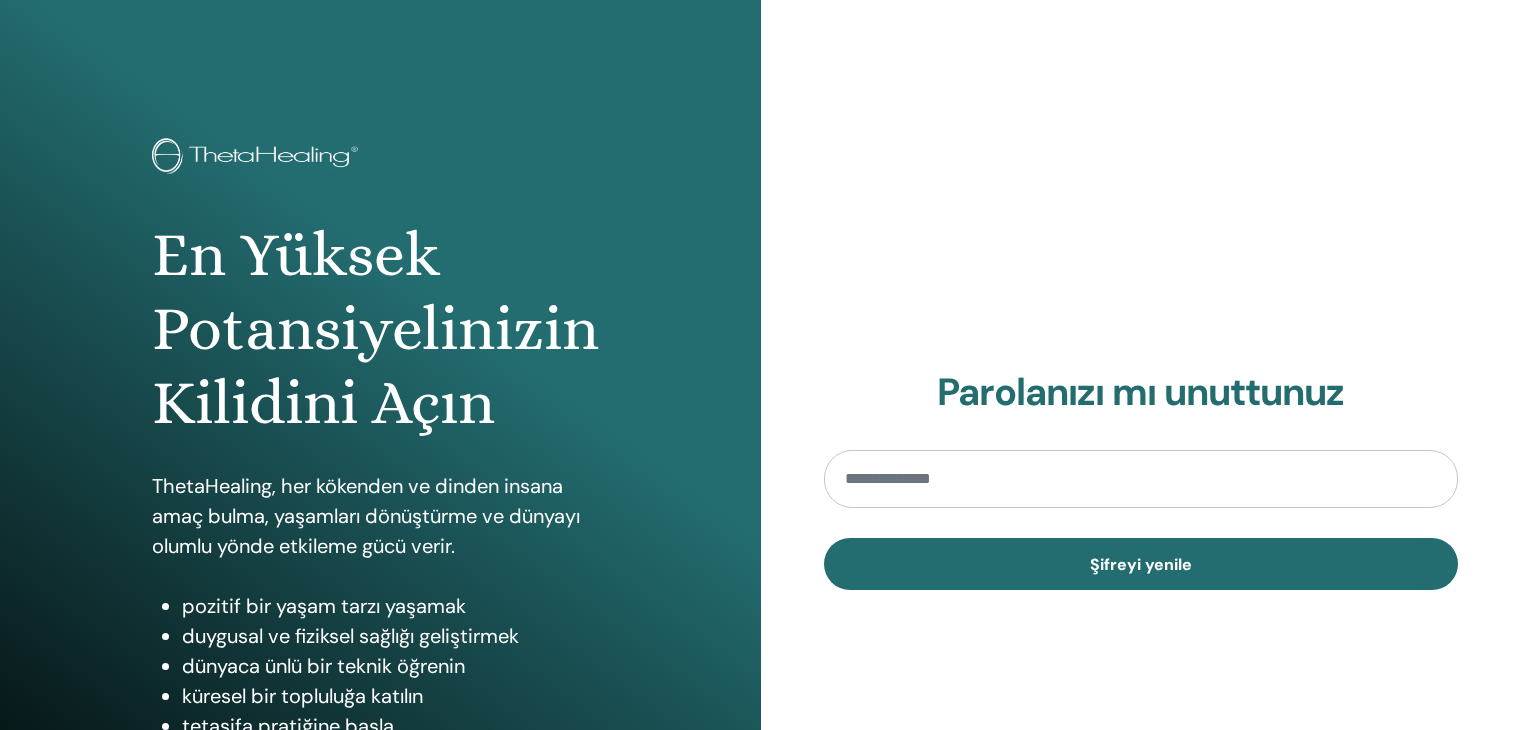 scroll, scrollTop: 0, scrollLeft: 0, axis: both 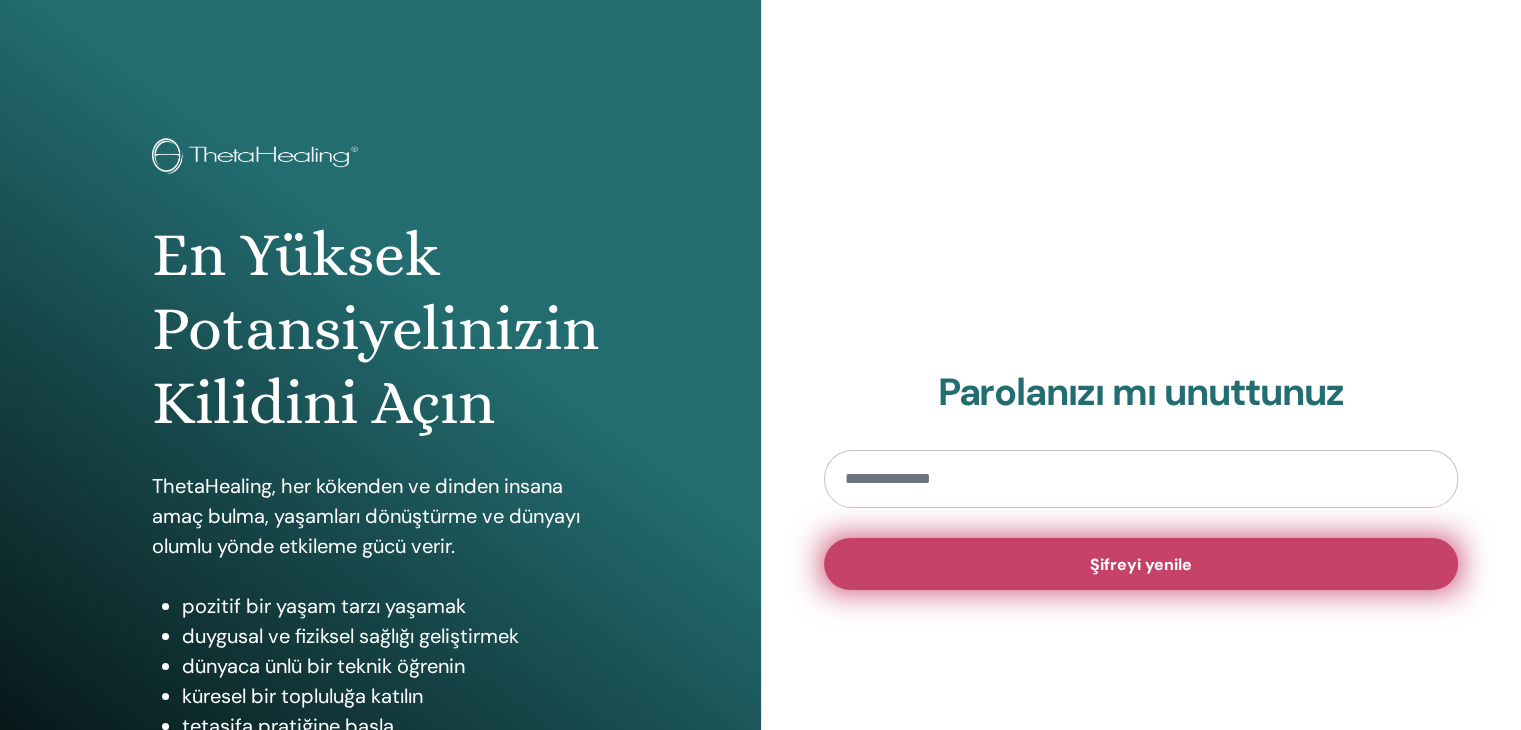 type on "**********" 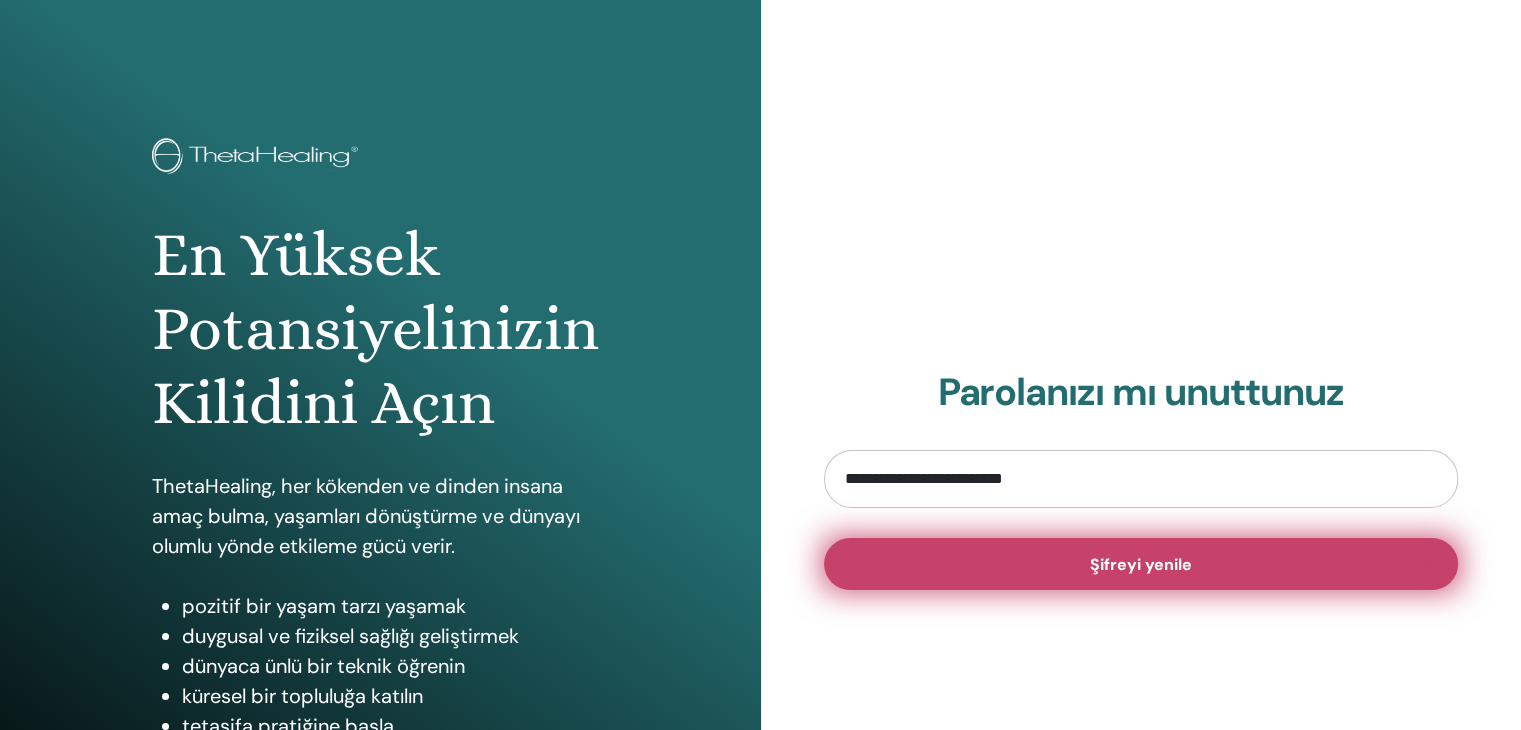 click on "Şifreyi yenile" at bounding box center [1141, 564] 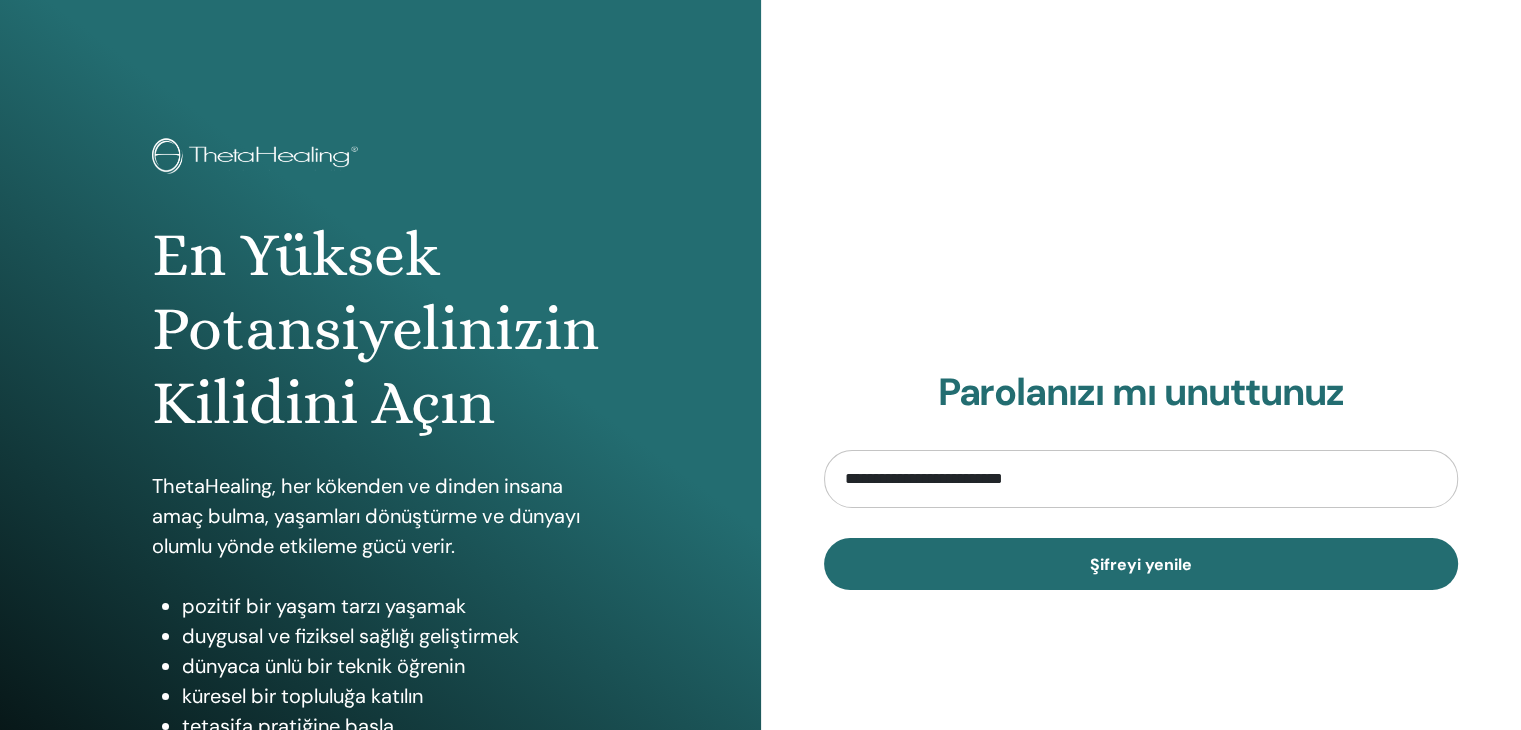 scroll, scrollTop: 0, scrollLeft: 0, axis: both 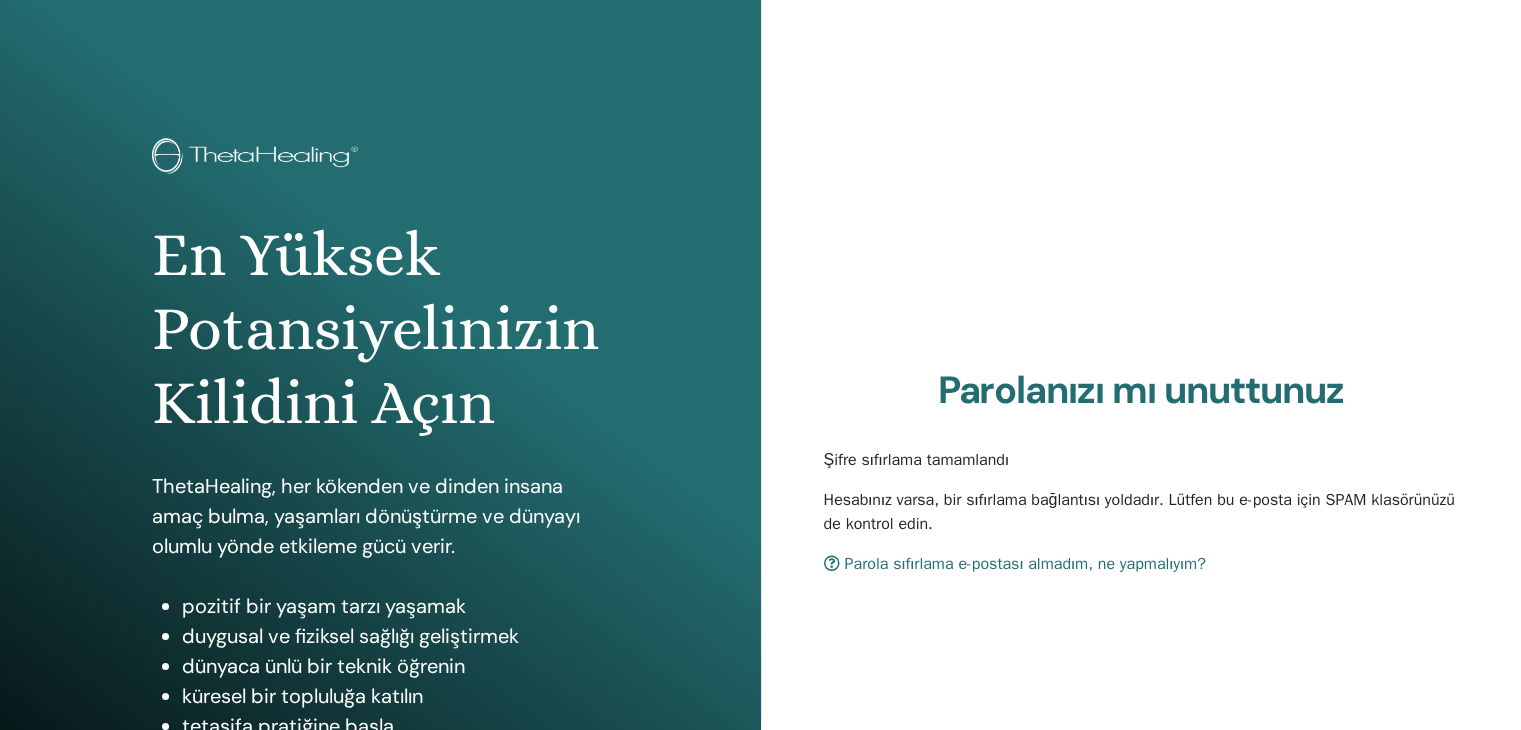 click on "Parola sıfırlama e-postası almadım, ne yapmalıyım?" at bounding box center (1015, 564) 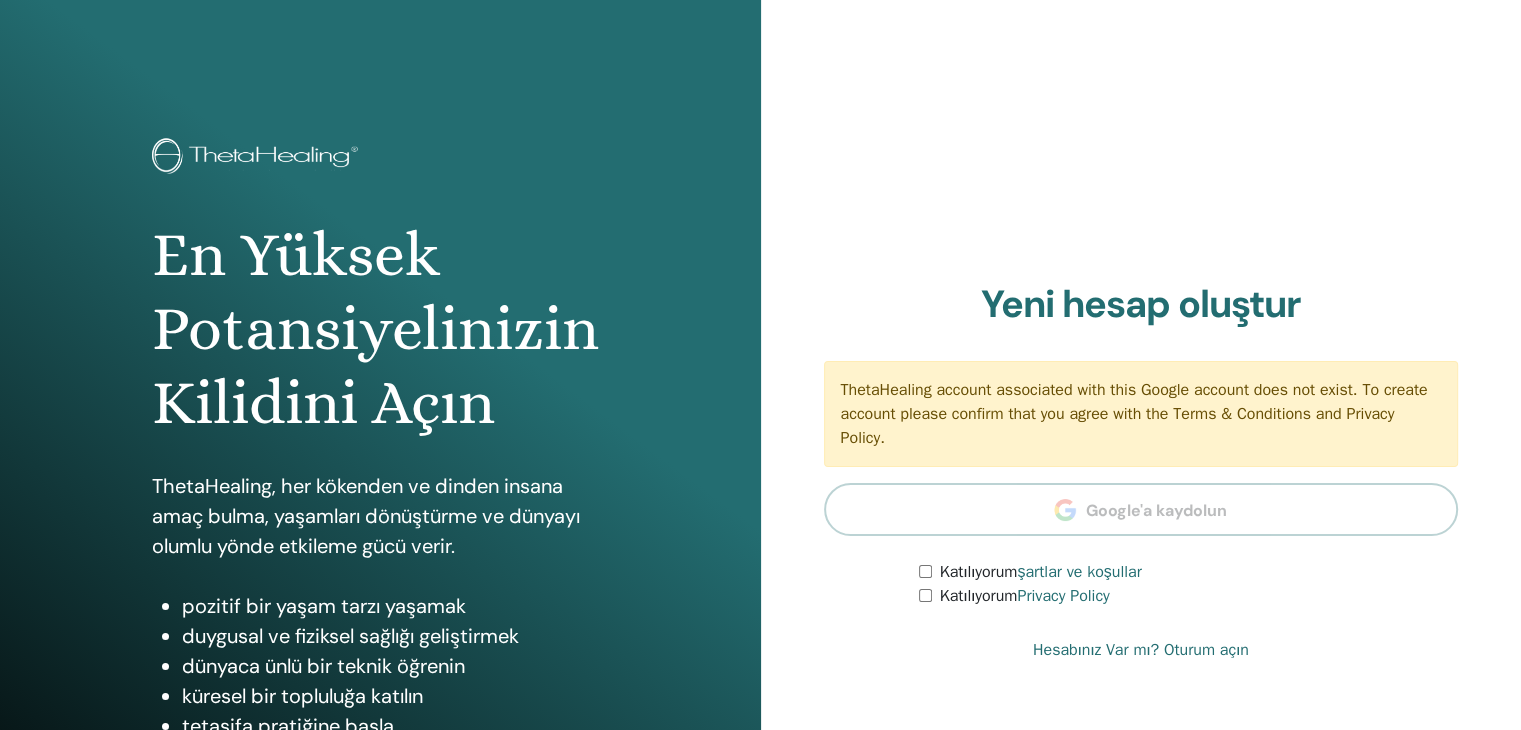 scroll, scrollTop: 230, scrollLeft: 0, axis: vertical 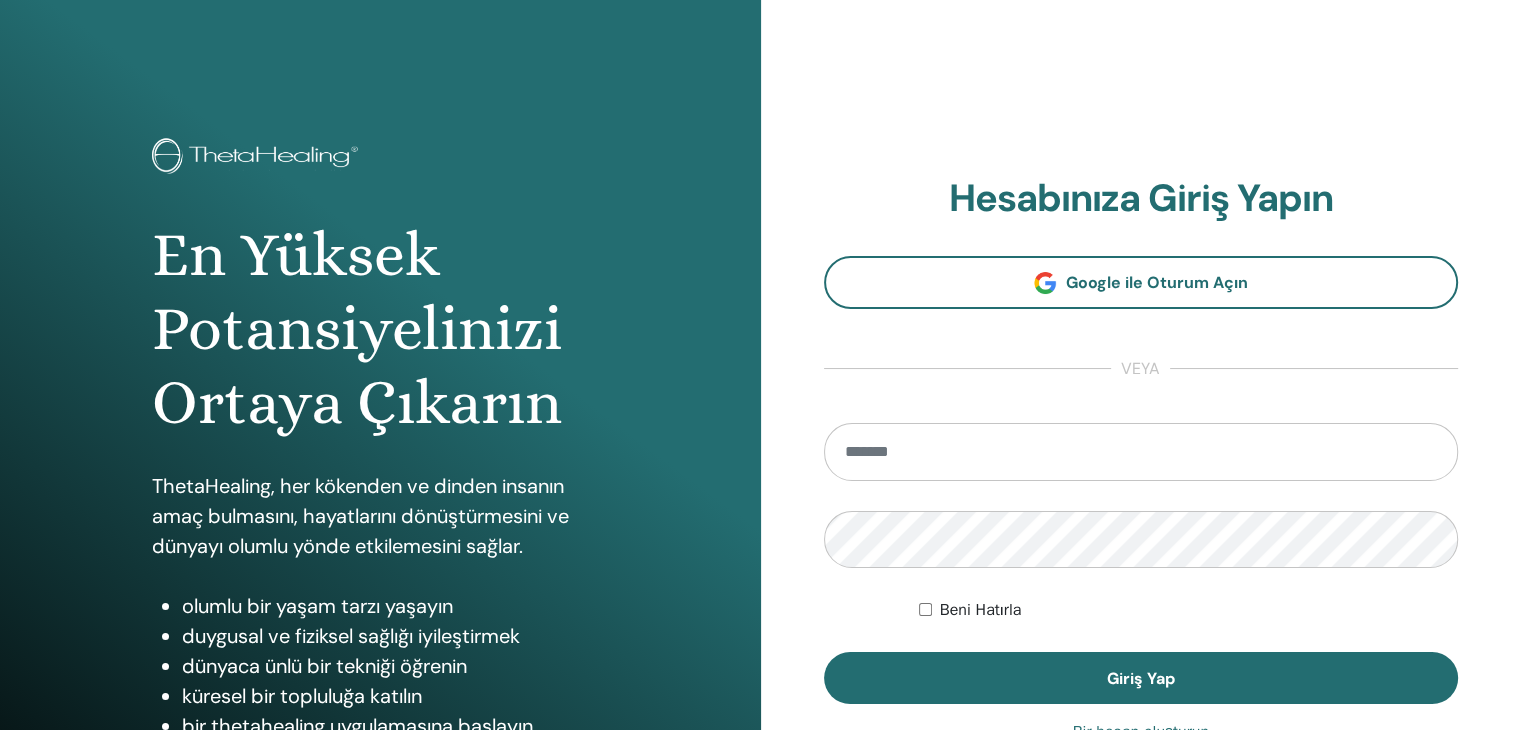 type on "**********" 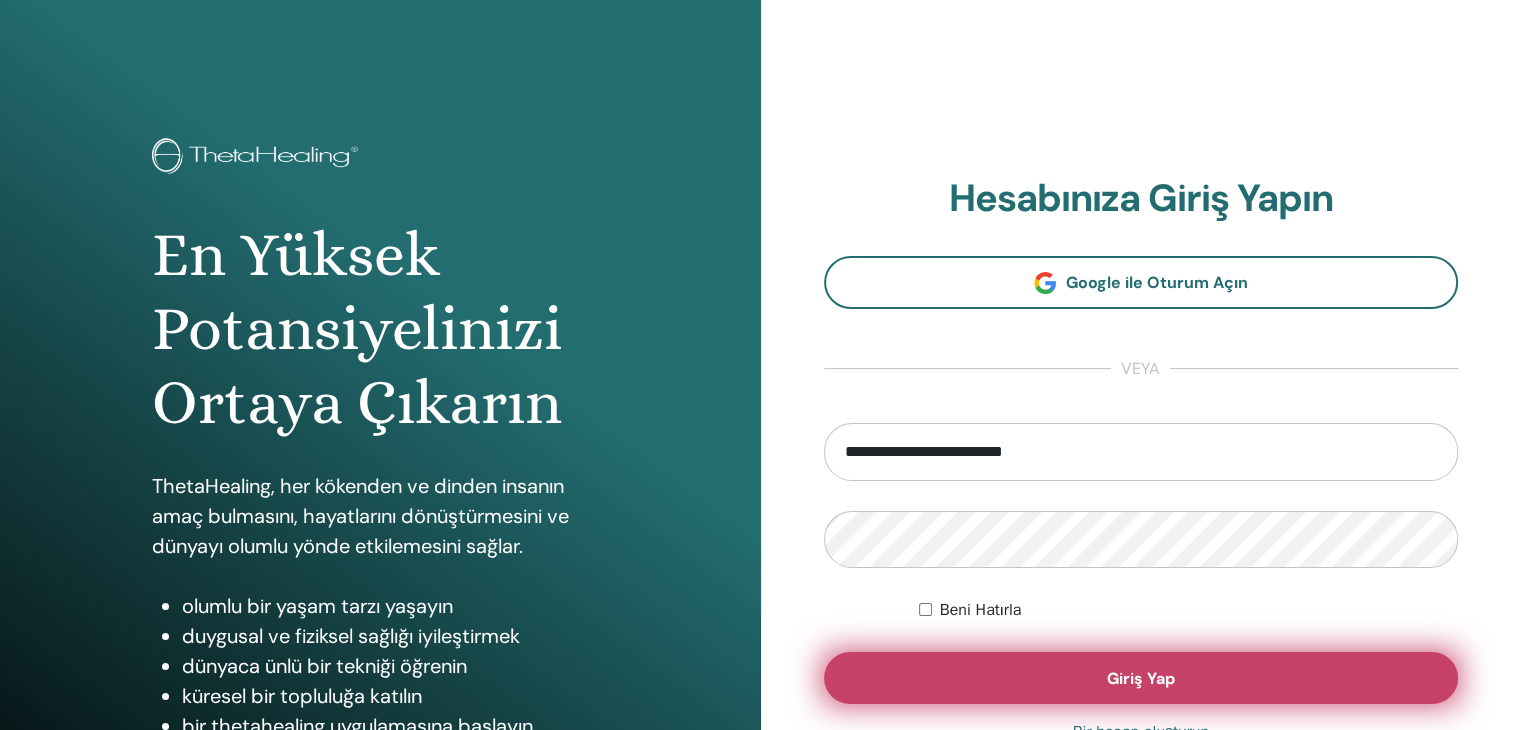 click on "Giriş Yap" at bounding box center [1141, 678] 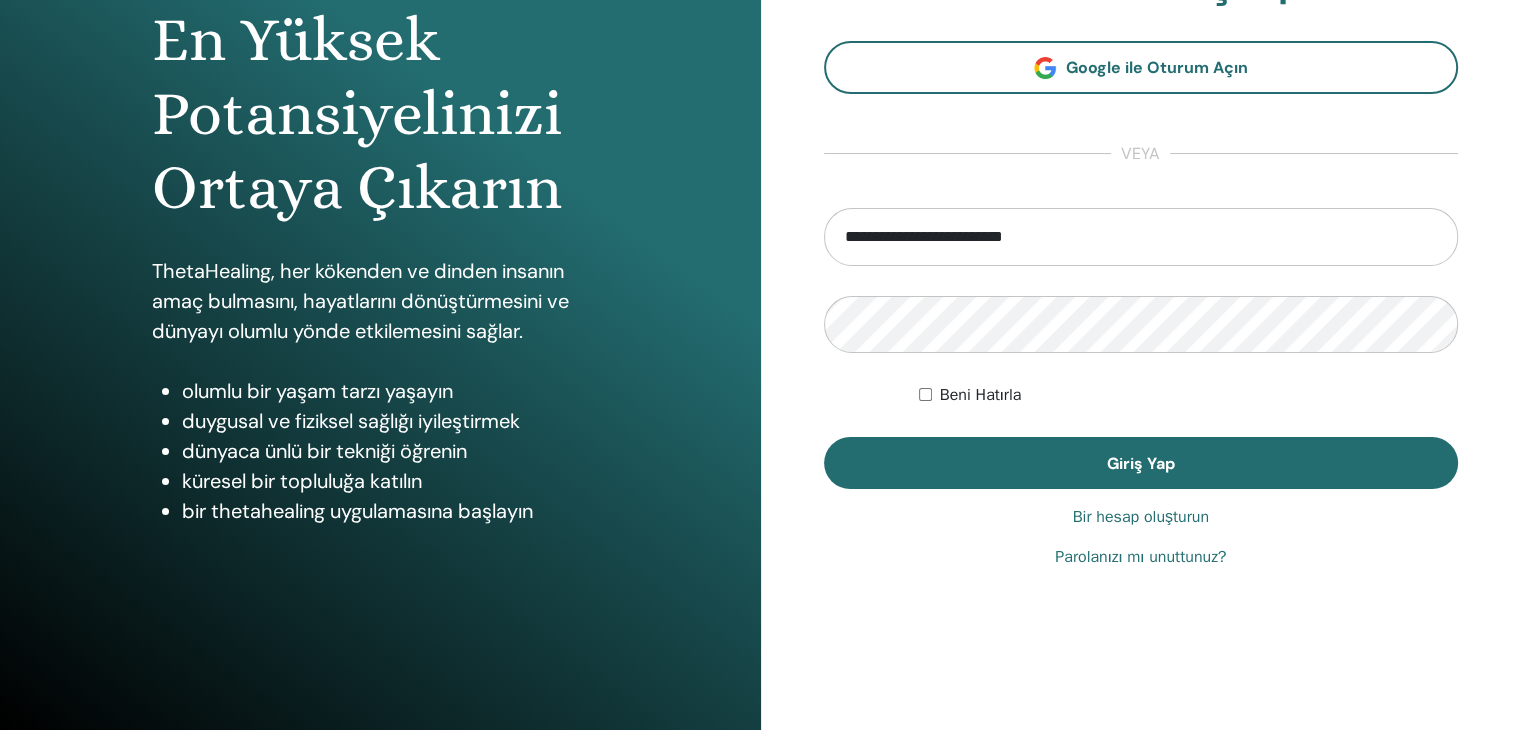 scroll, scrollTop: 230, scrollLeft: 0, axis: vertical 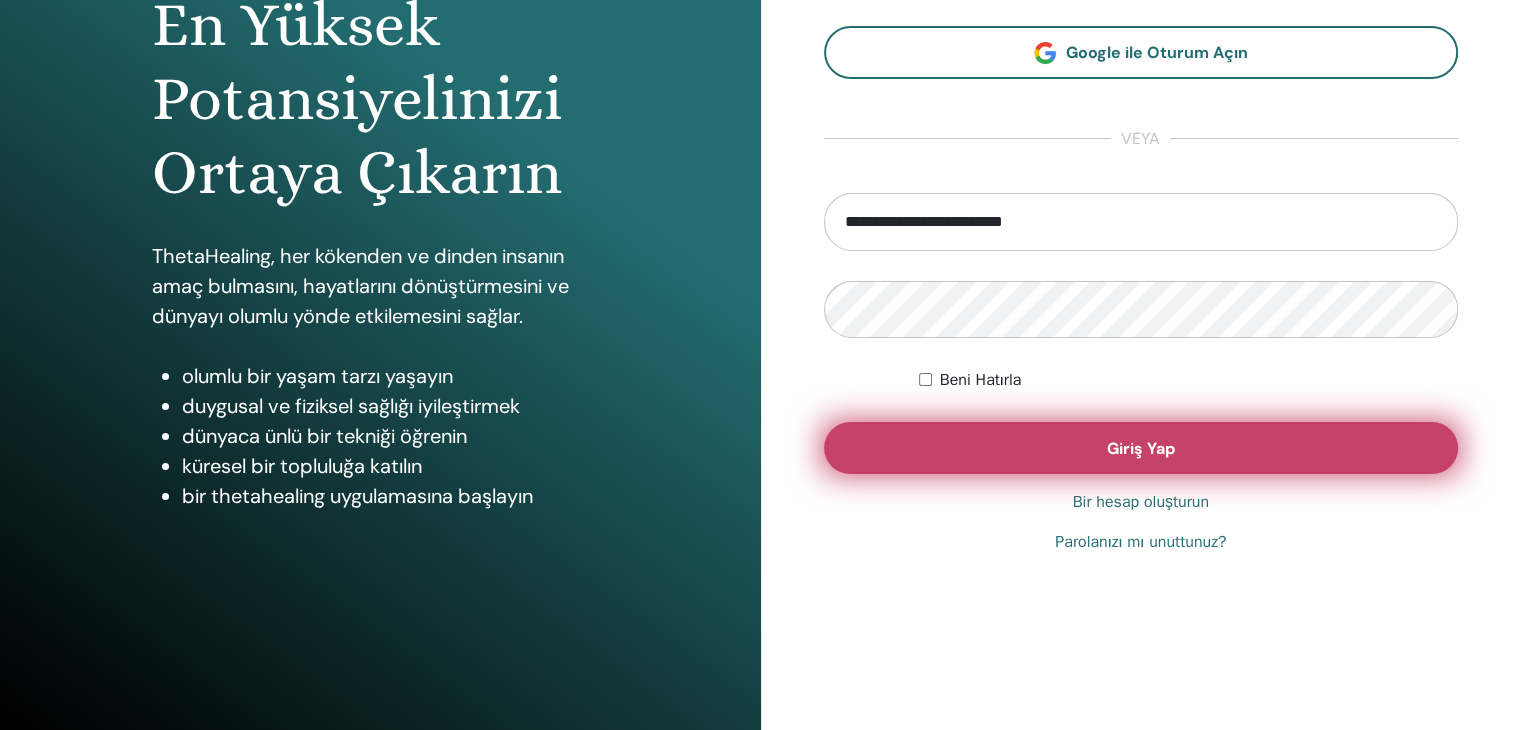 click on "Giriş Yap" at bounding box center (1141, 448) 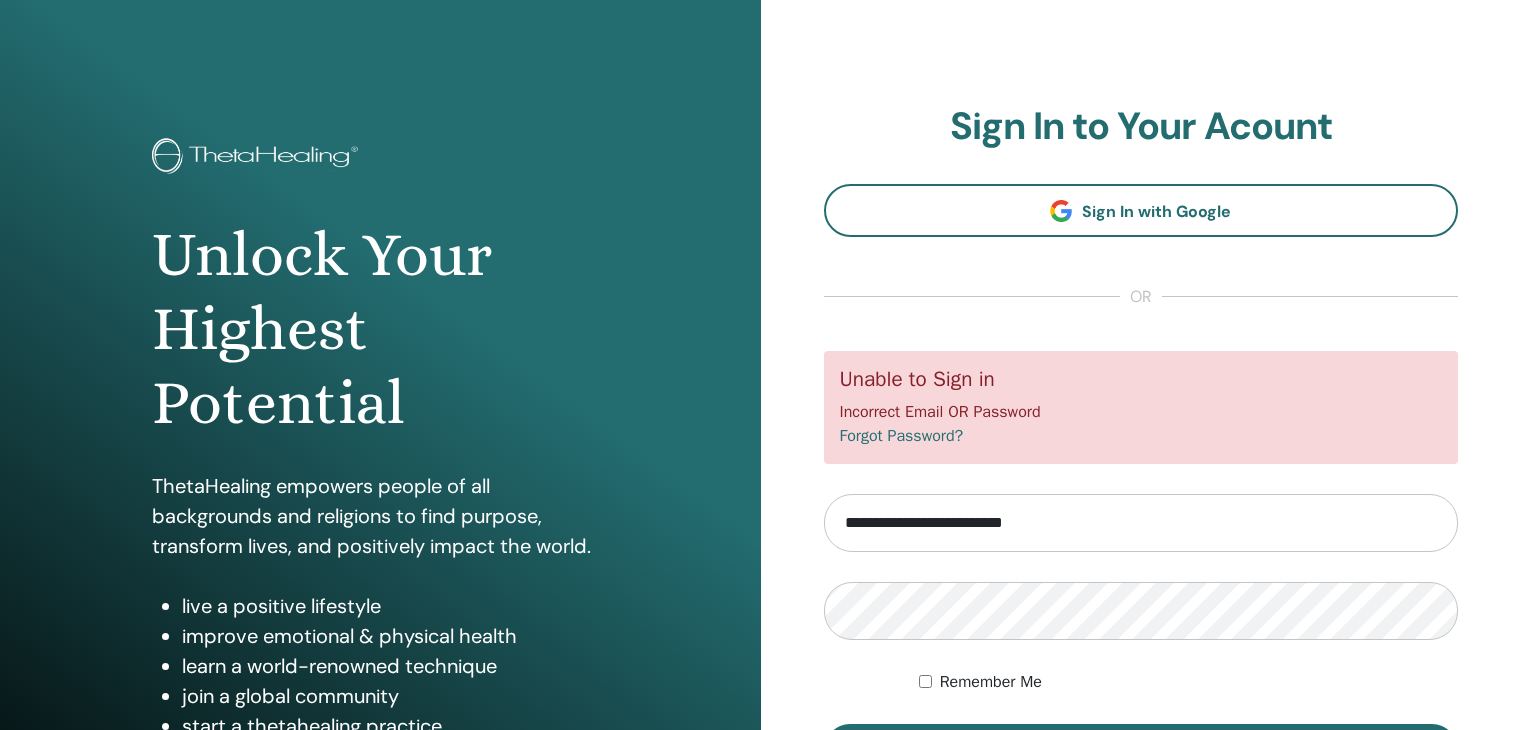 scroll, scrollTop: 0, scrollLeft: 0, axis: both 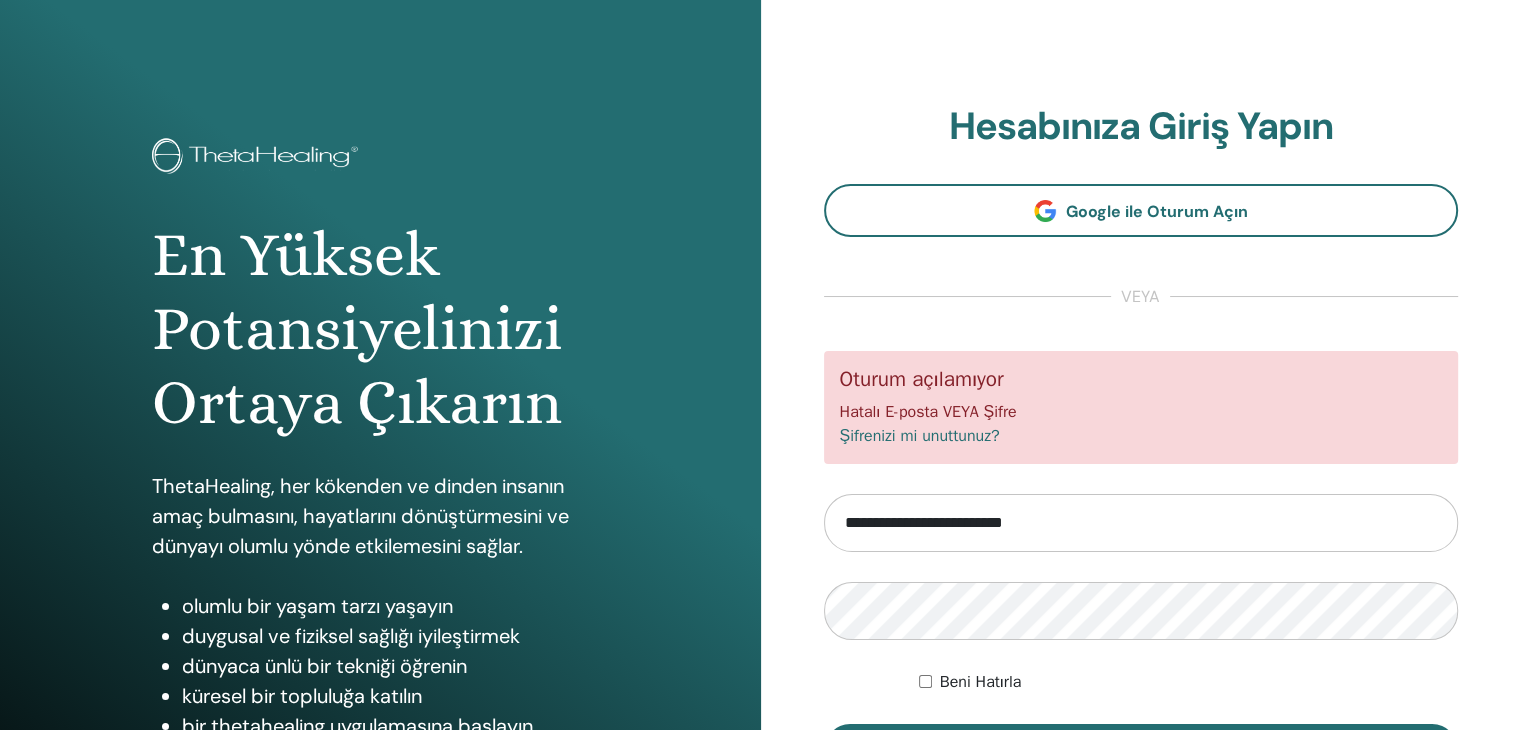 click on "Şifrenizi mi unuttunuz?" at bounding box center (920, 436) 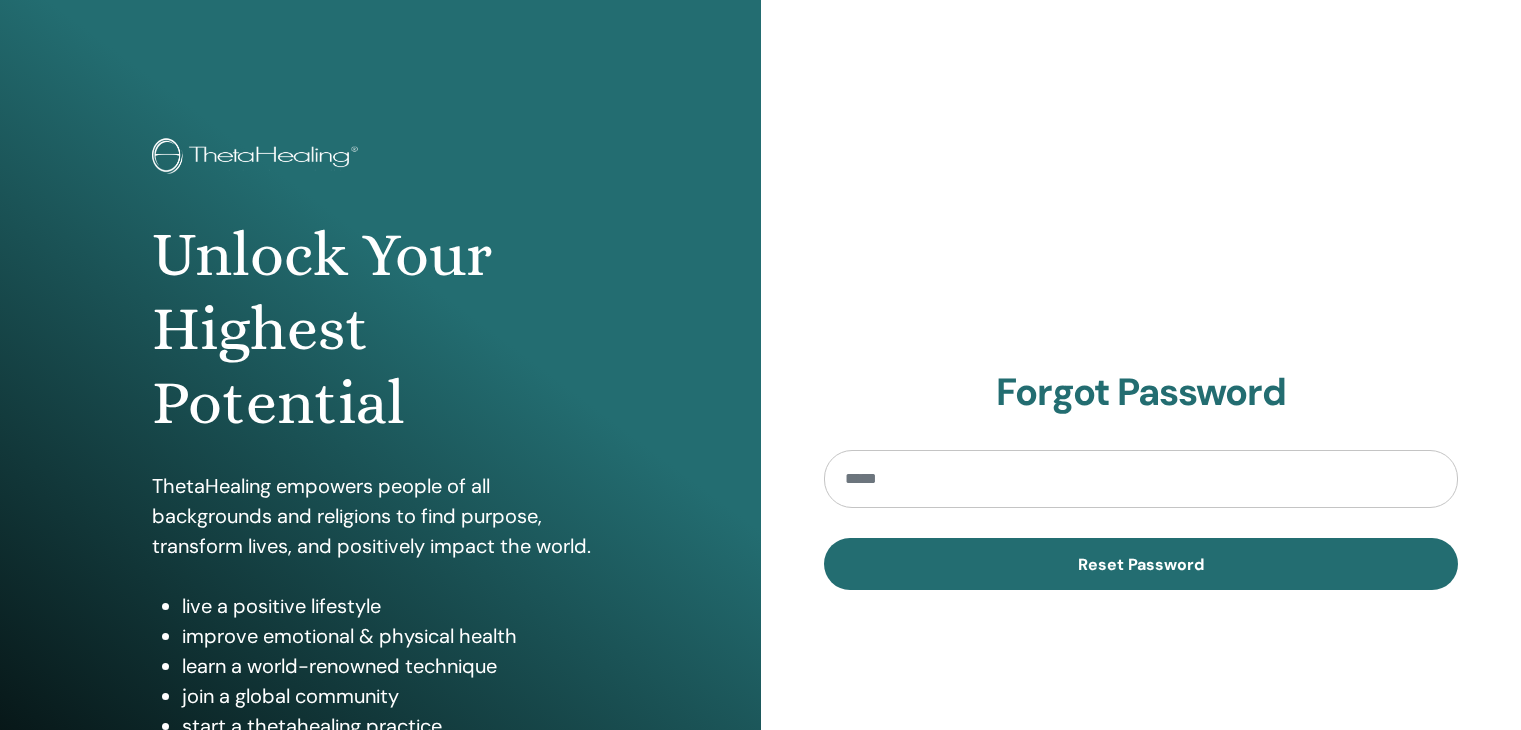 scroll, scrollTop: 0, scrollLeft: 0, axis: both 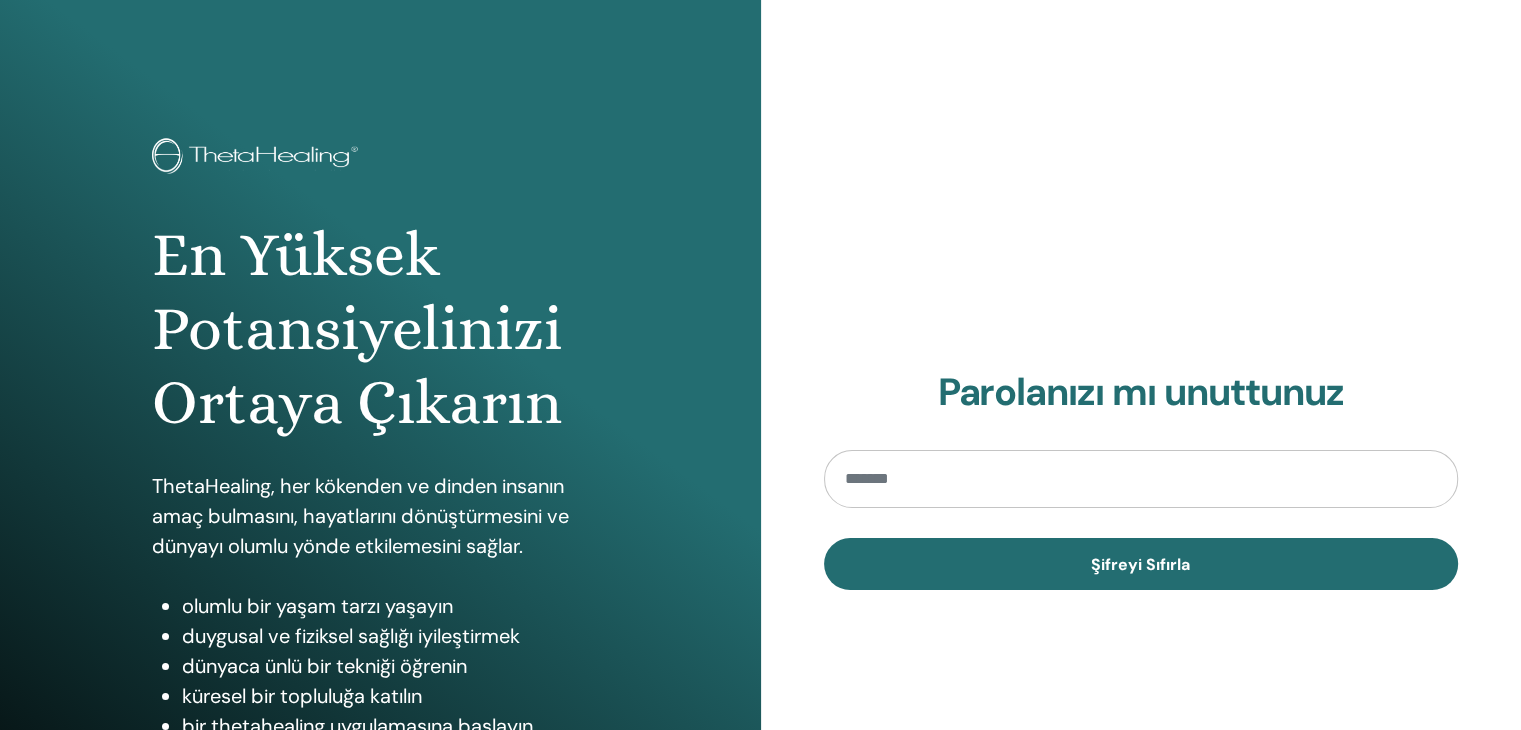 click at bounding box center (1141, 479) 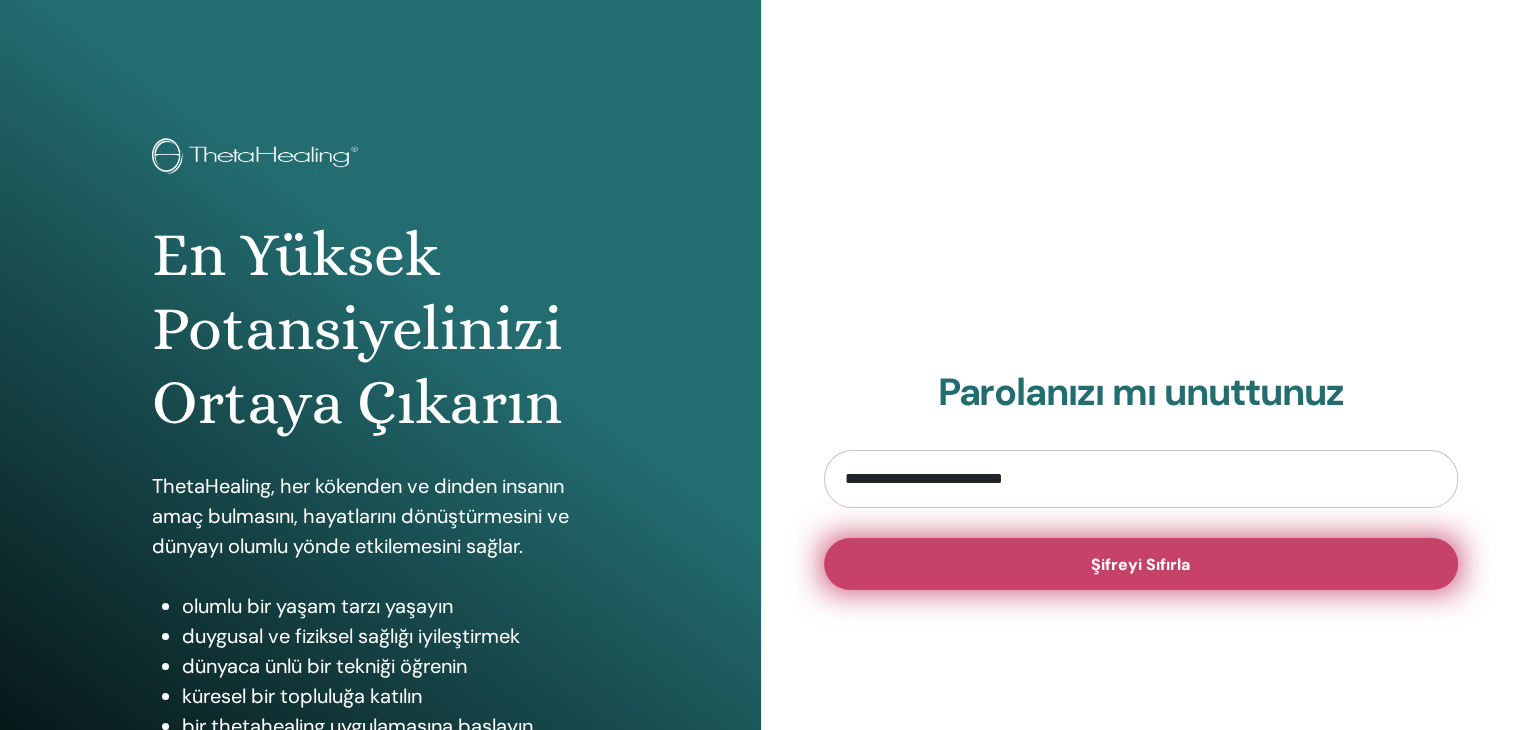 click on "Şifreyi Sıfırla" at bounding box center [1141, 564] 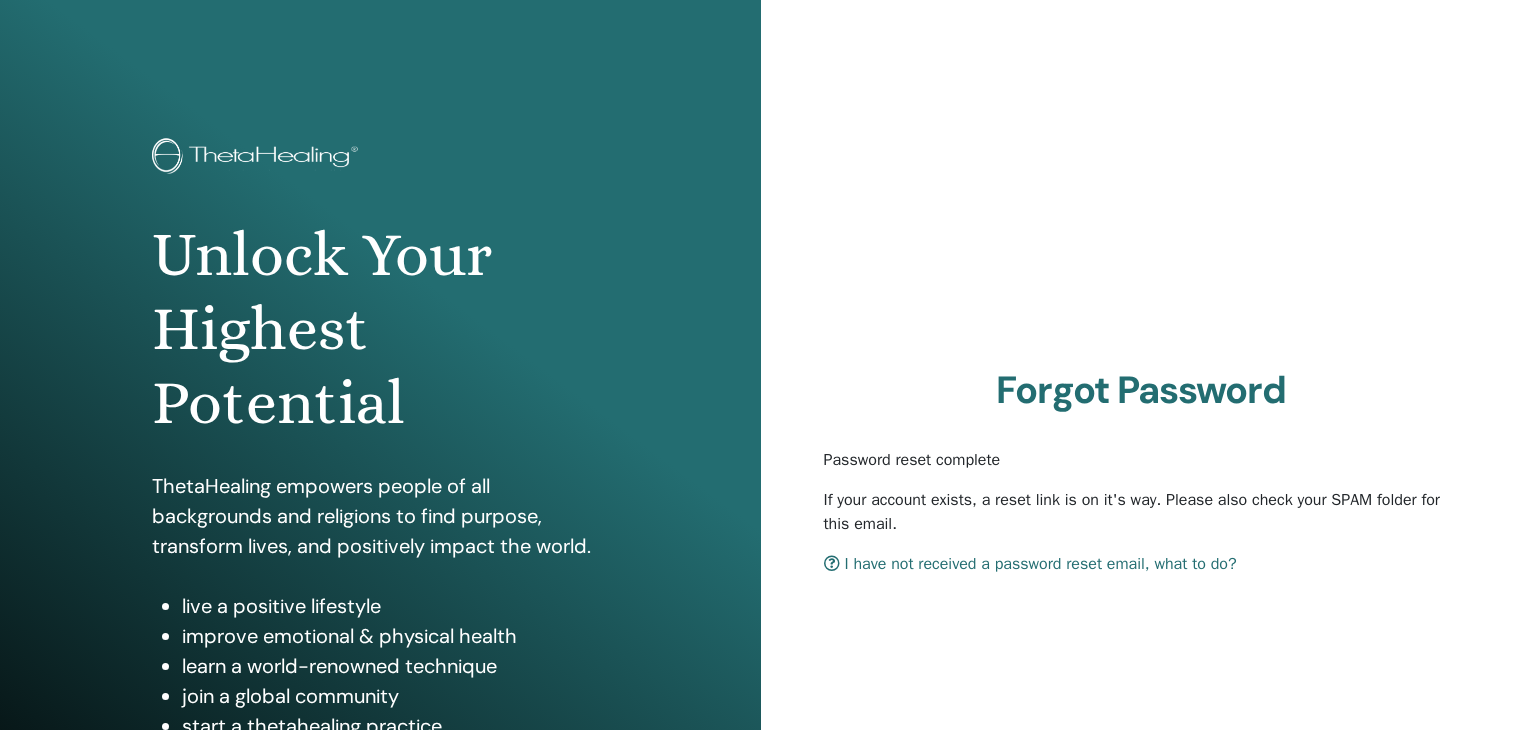 scroll, scrollTop: 0, scrollLeft: 0, axis: both 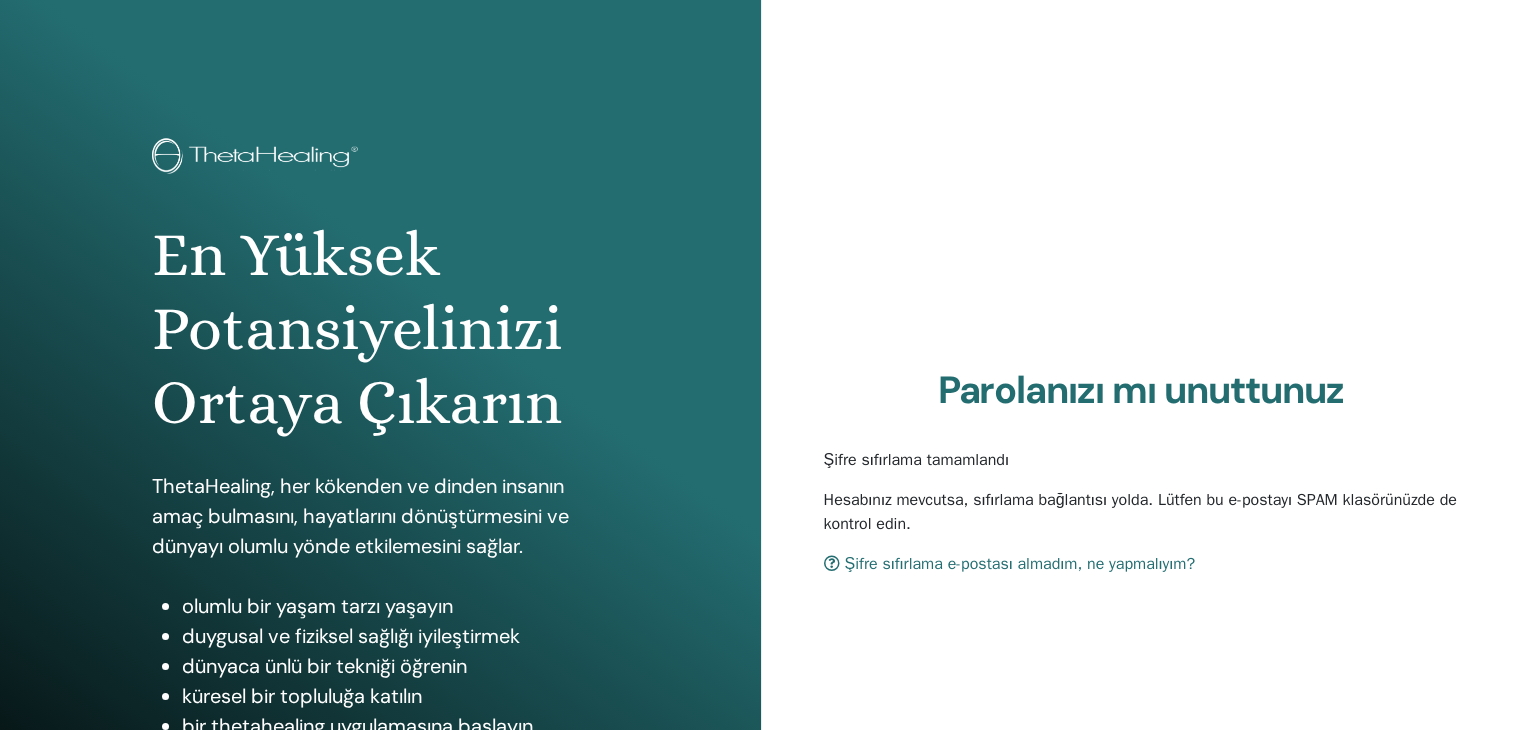 click on "Şifre sıfırlama e-postası almadım, ne yapmalıyım?" at bounding box center [1020, 564] 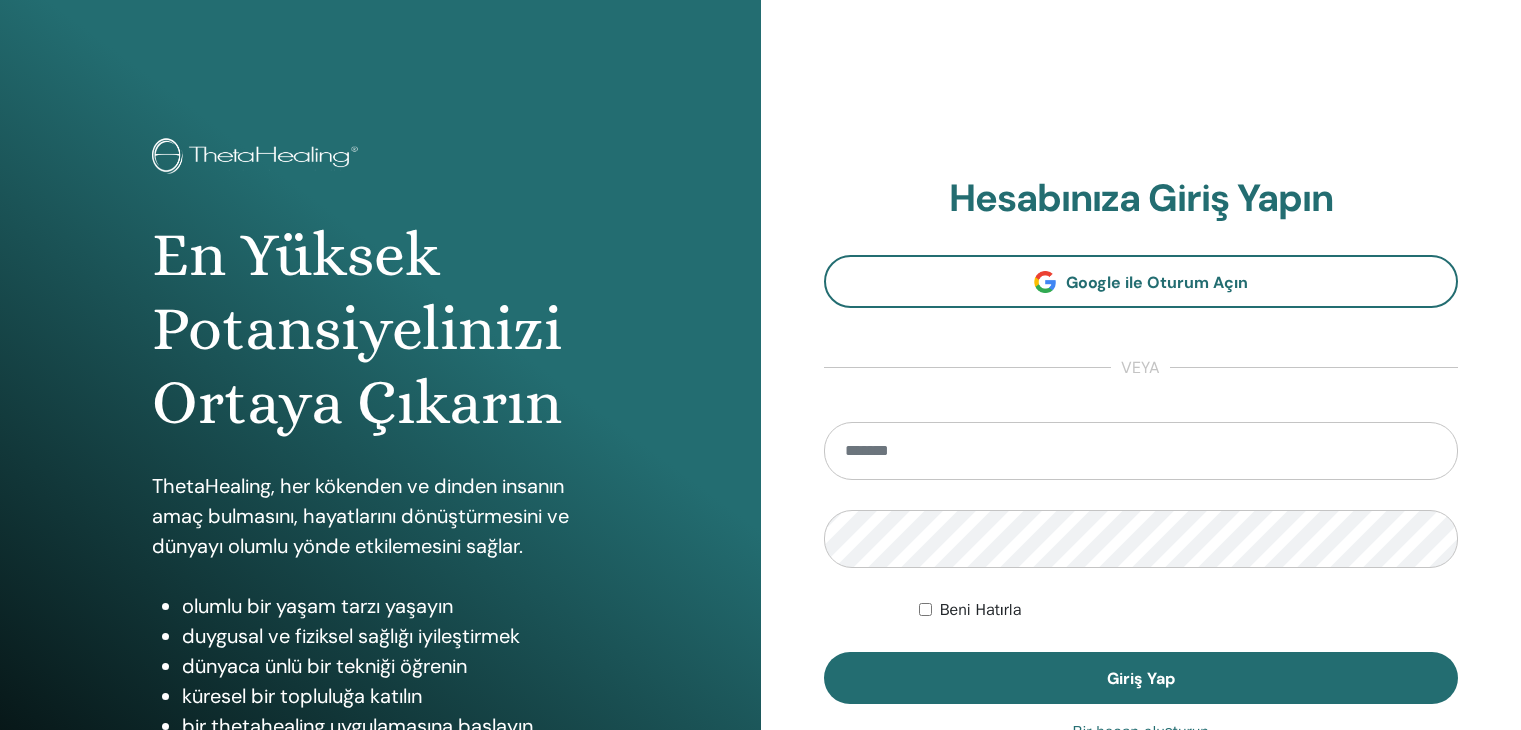 scroll, scrollTop: 0, scrollLeft: 0, axis: both 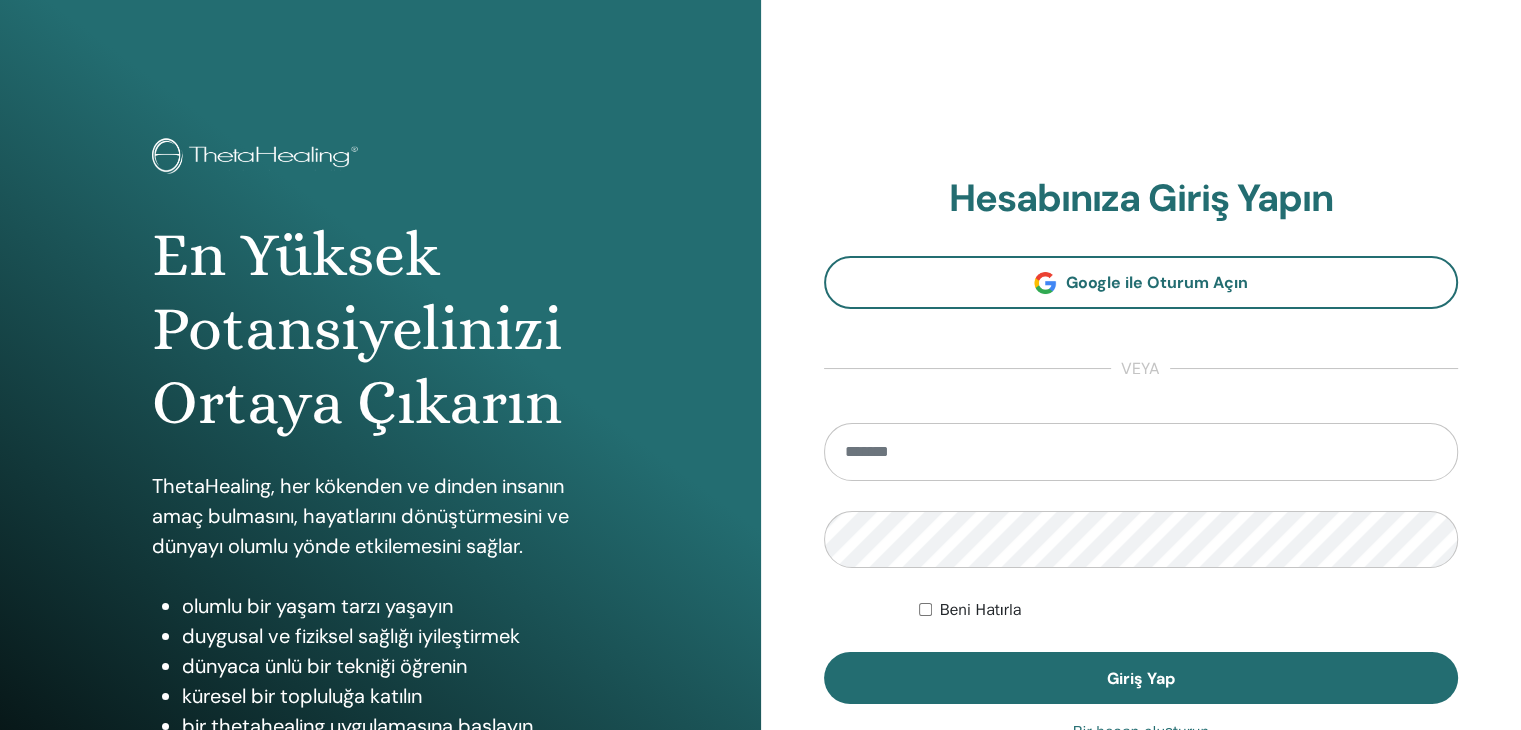 type on "**********" 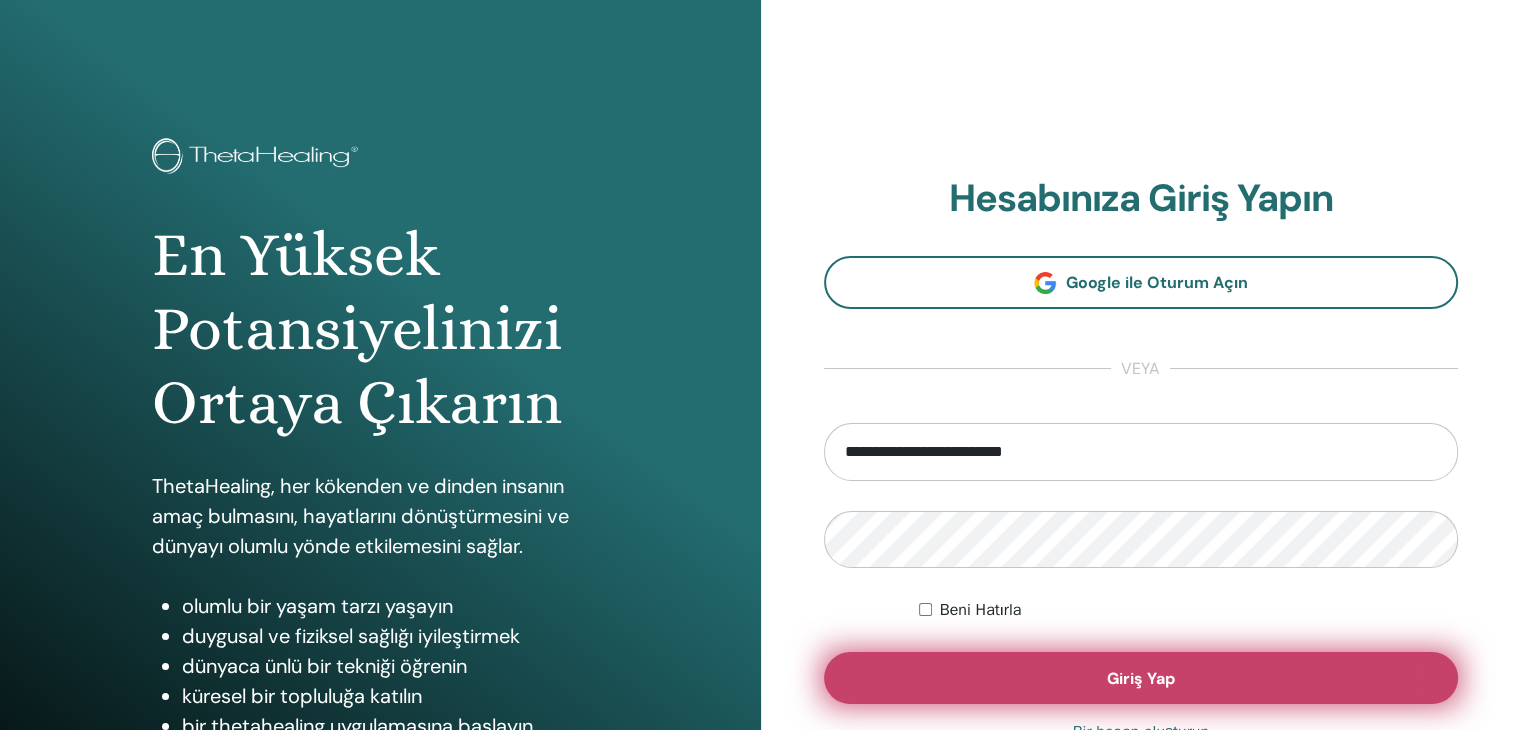 click on "Giriş Yap" at bounding box center (1141, 678) 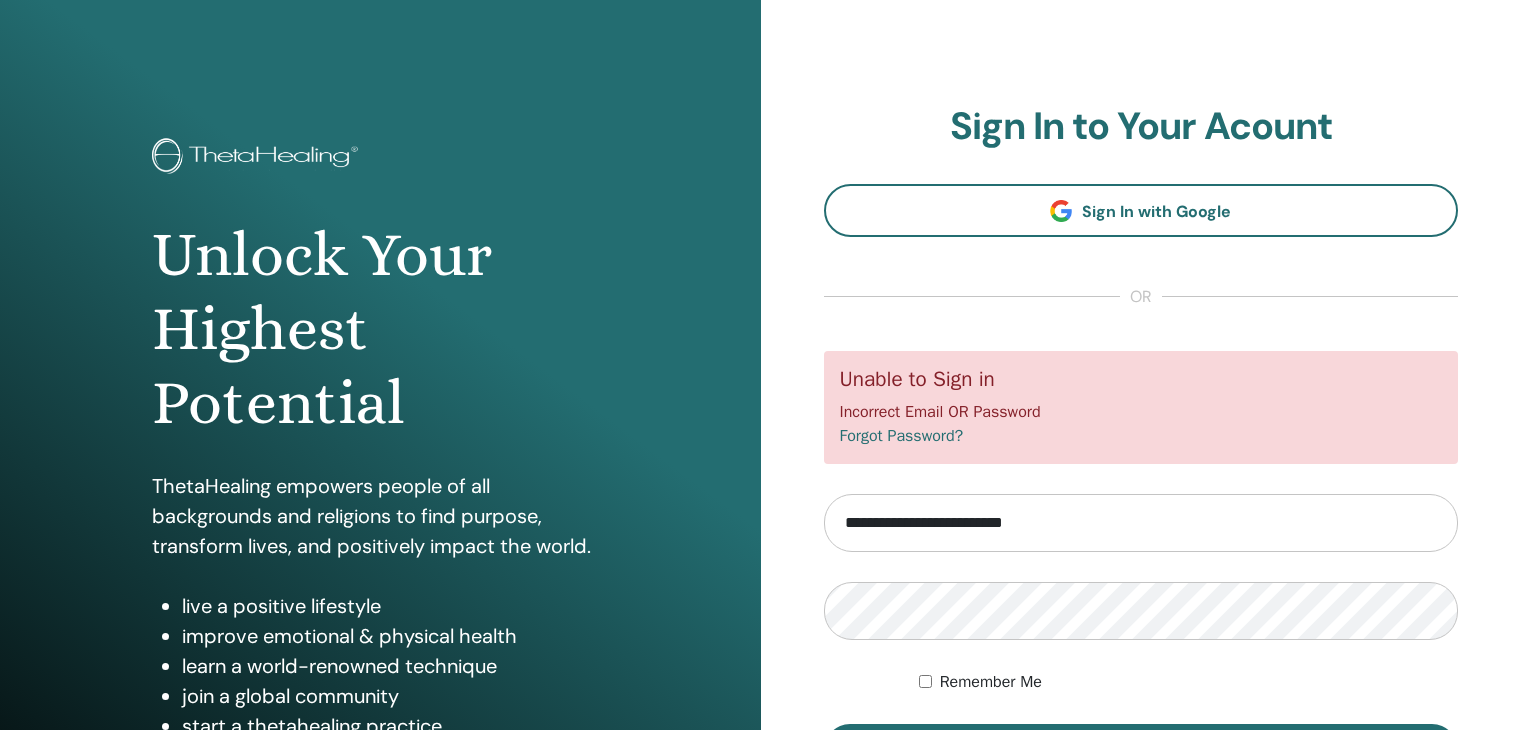 scroll, scrollTop: 0, scrollLeft: 0, axis: both 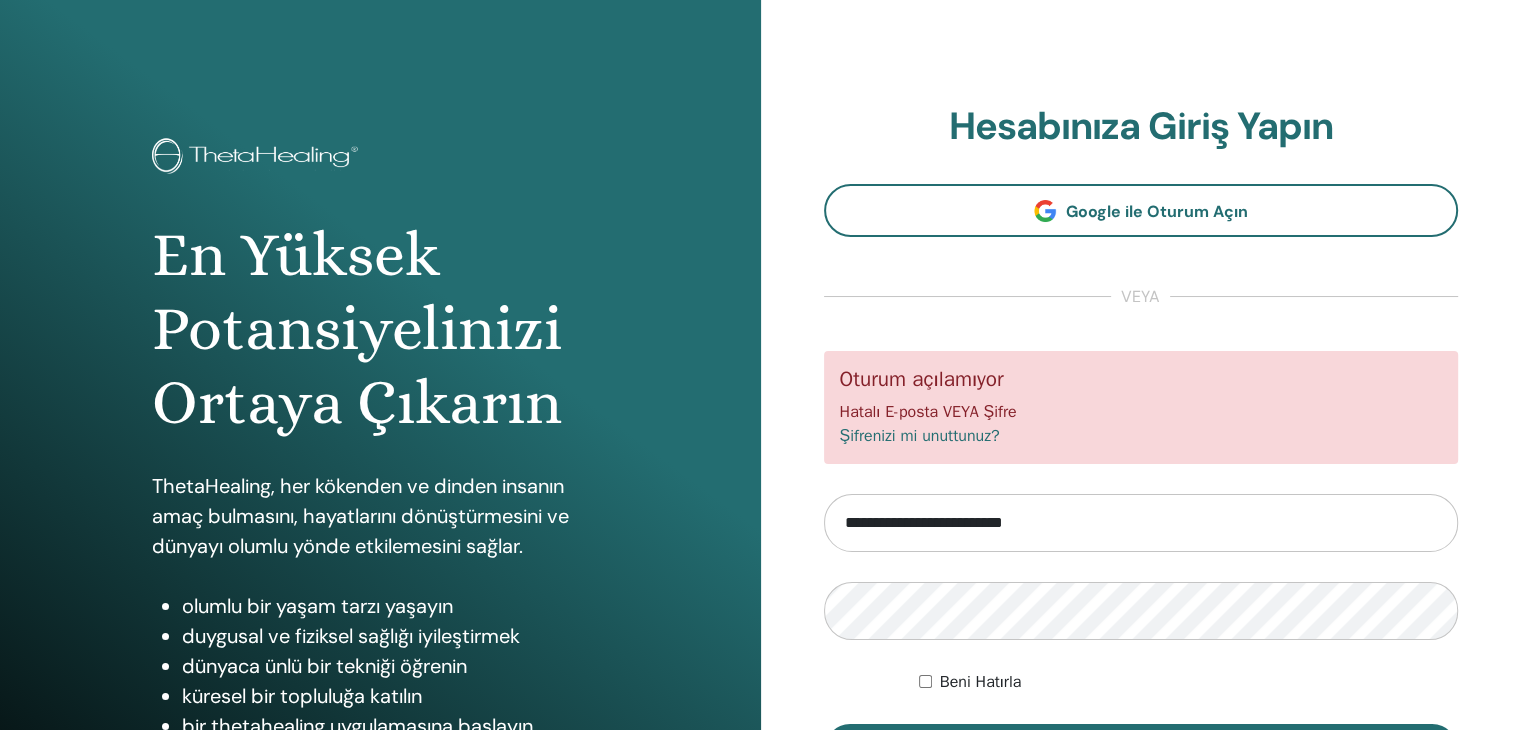 click on "Şifrenizi mi unuttunuz?" at bounding box center (920, 436) 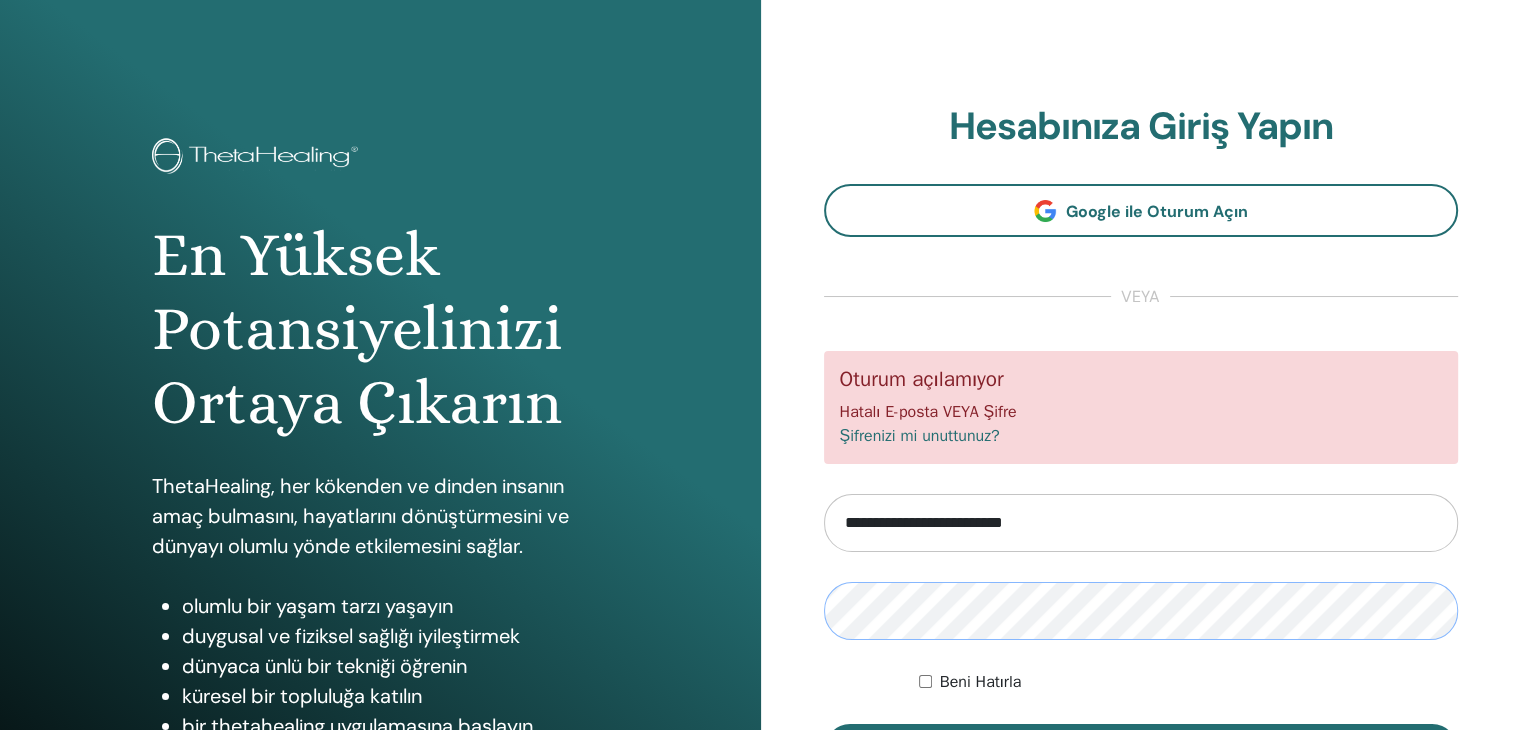 scroll, scrollTop: 230, scrollLeft: 0, axis: vertical 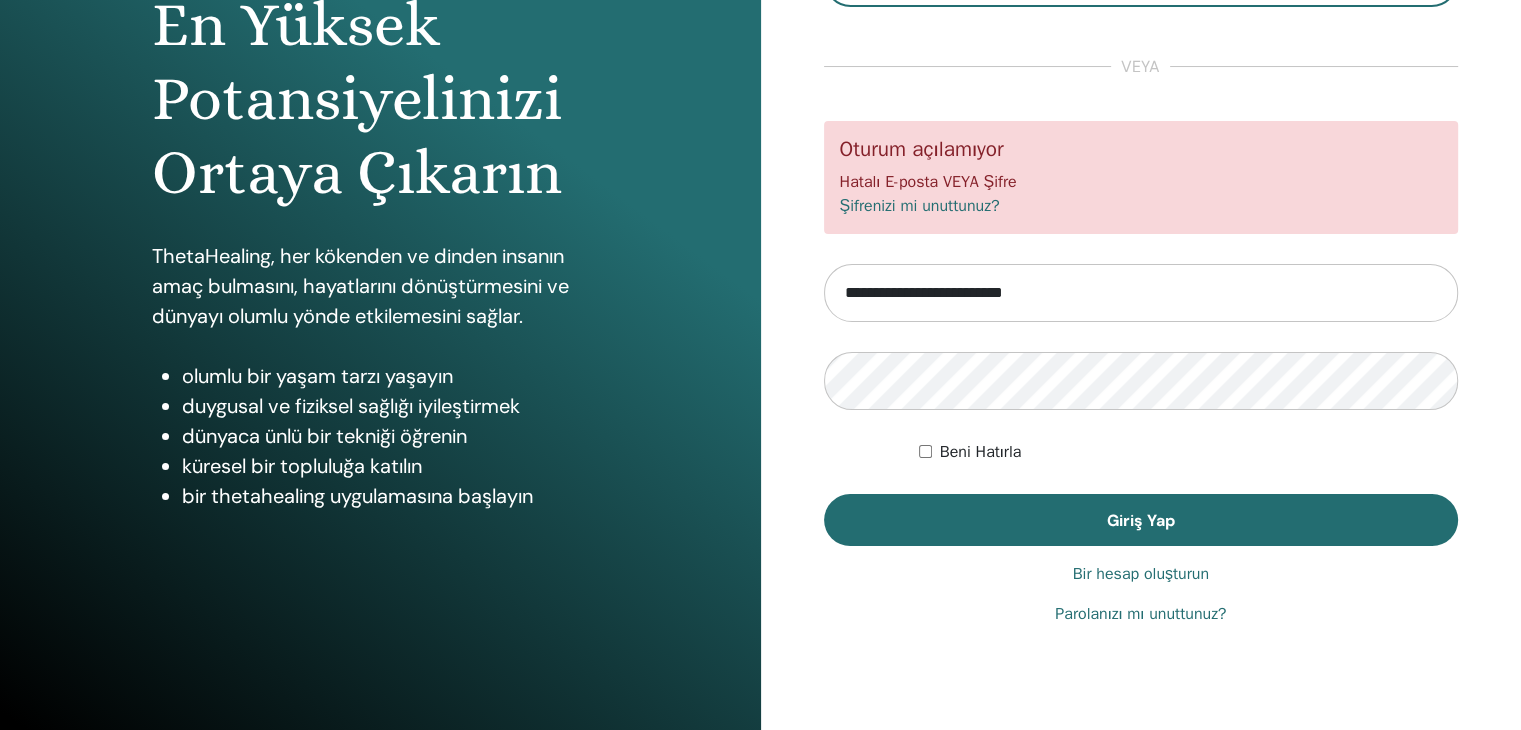 click on "Parolanızı mı unuttunuz?" at bounding box center [1140, 614] 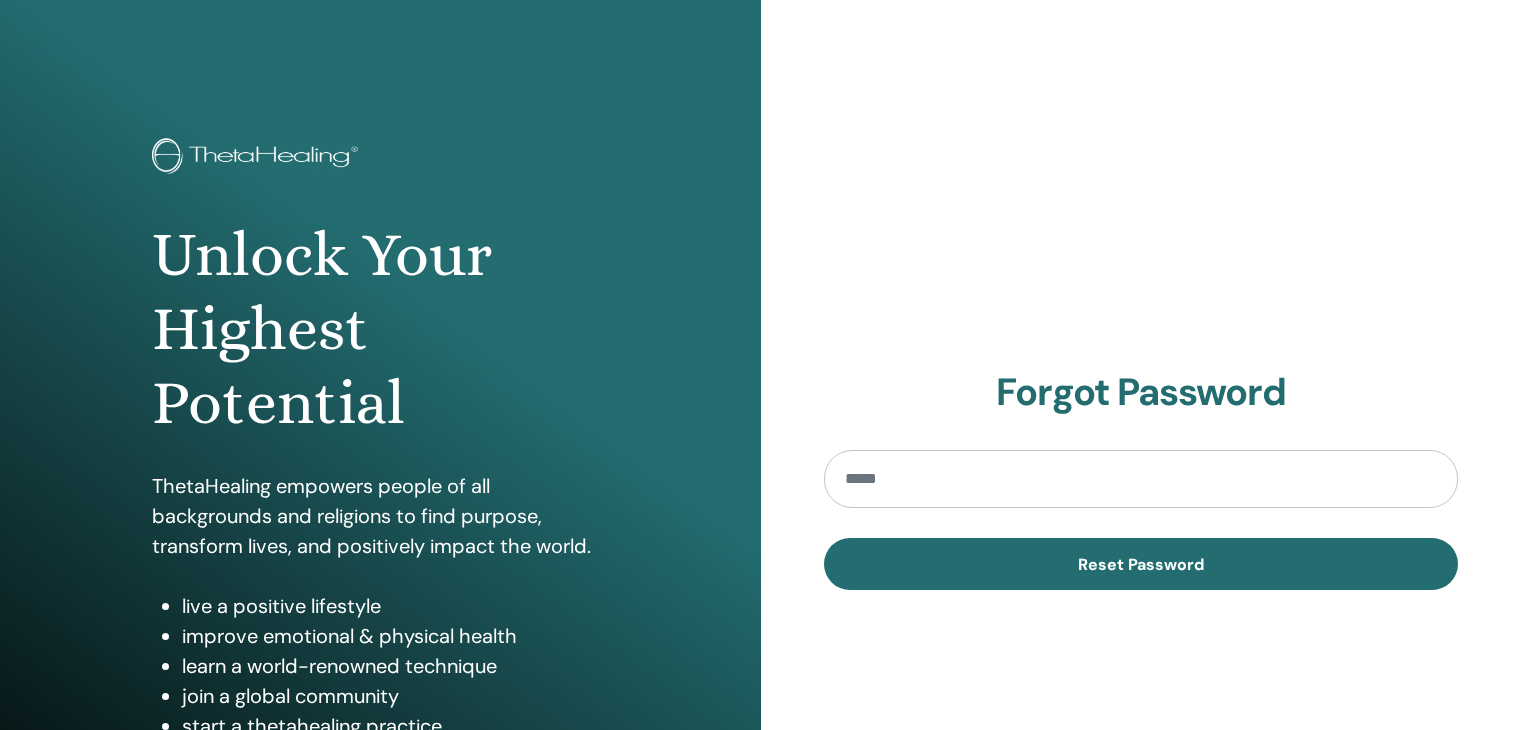 scroll, scrollTop: 0, scrollLeft: 0, axis: both 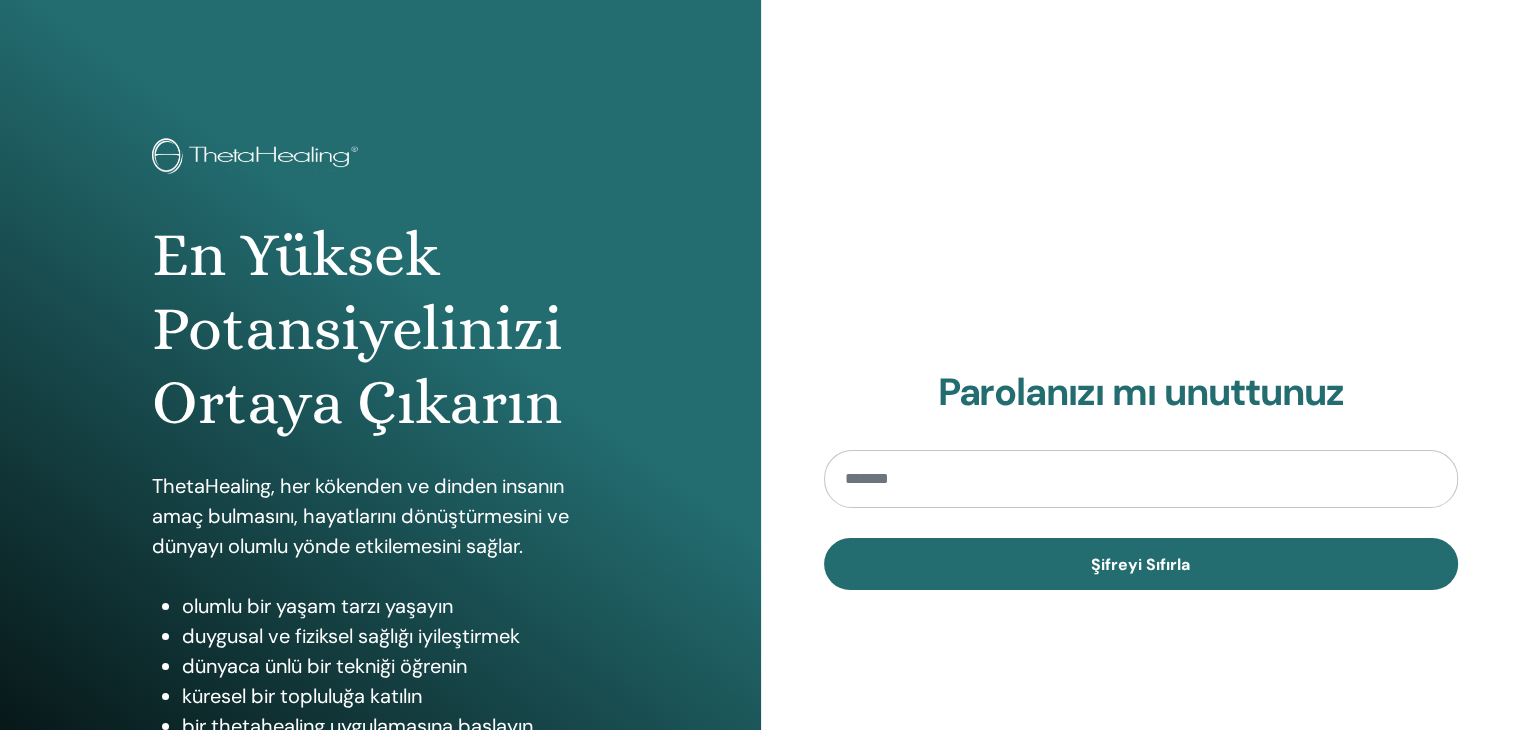 click at bounding box center [1141, 479] 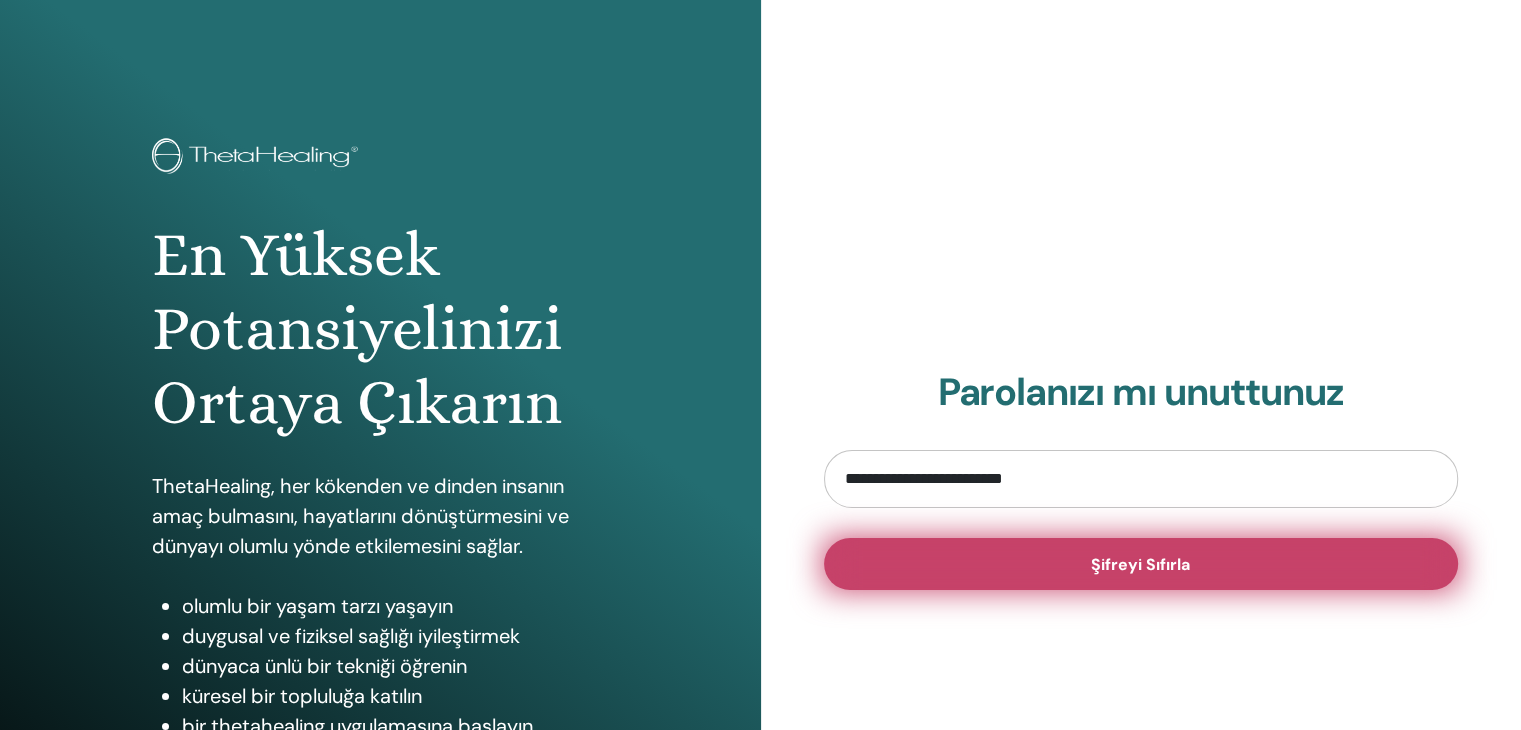 click on "Şifreyi Sıfırla" at bounding box center [1141, 564] 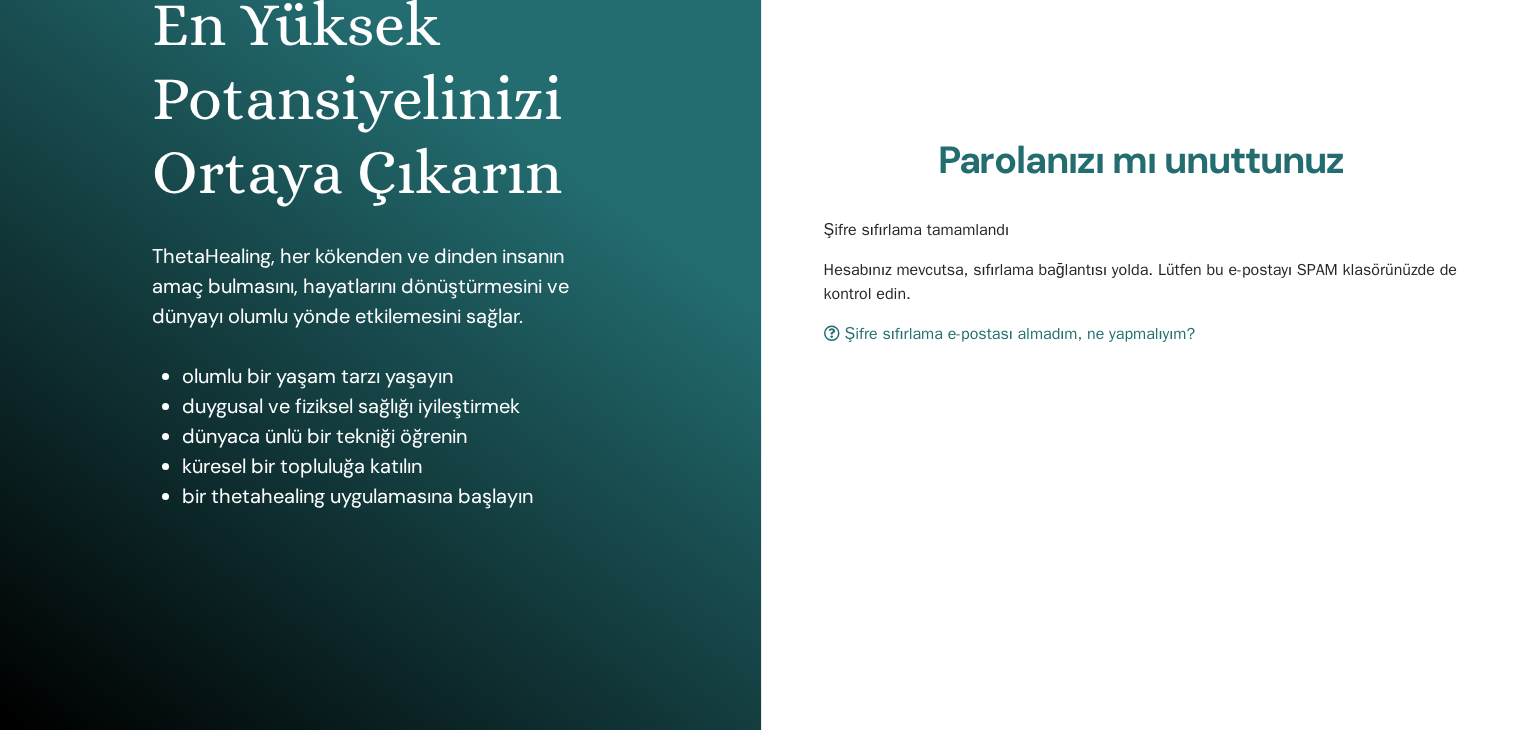 scroll, scrollTop: 0, scrollLeft: 0, axis: both 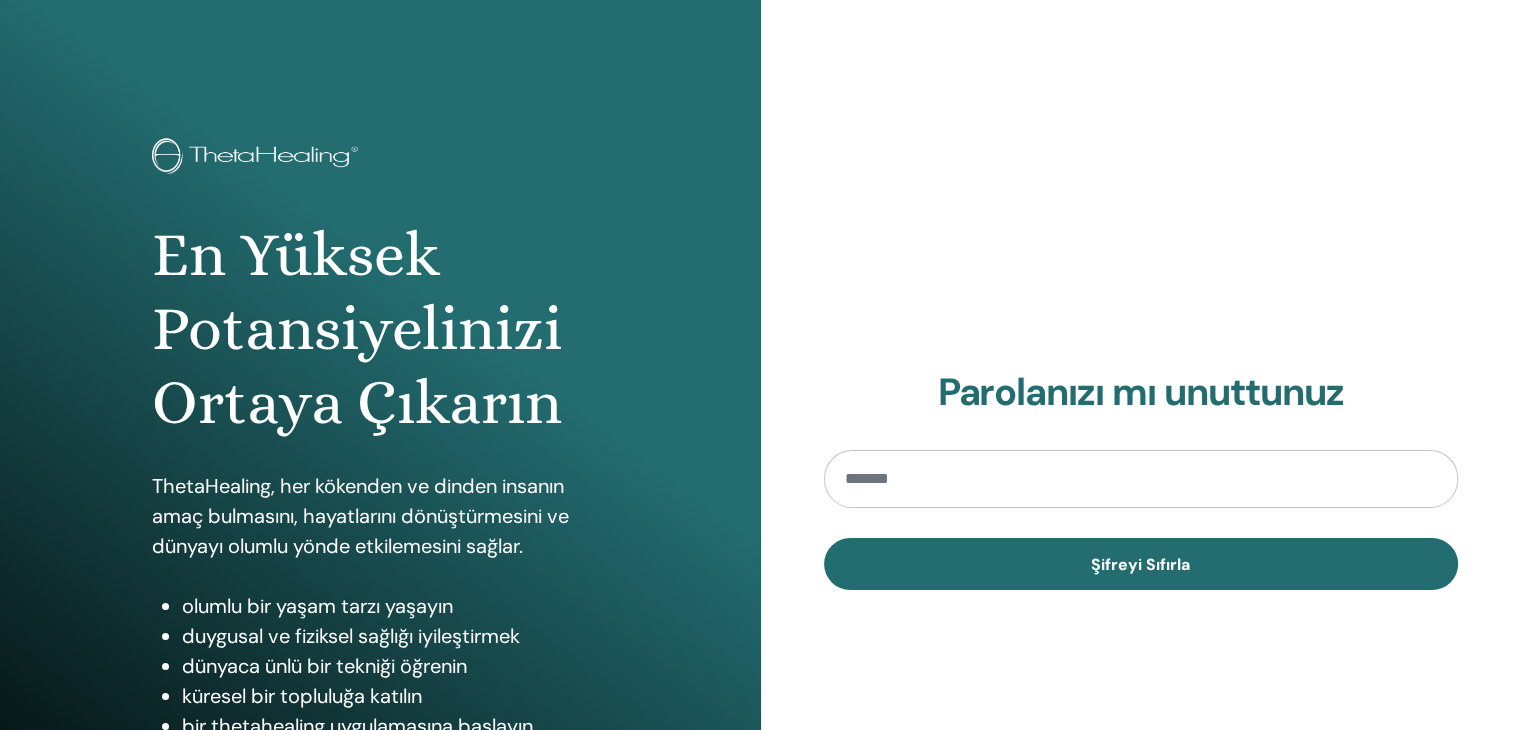 type on "**********" 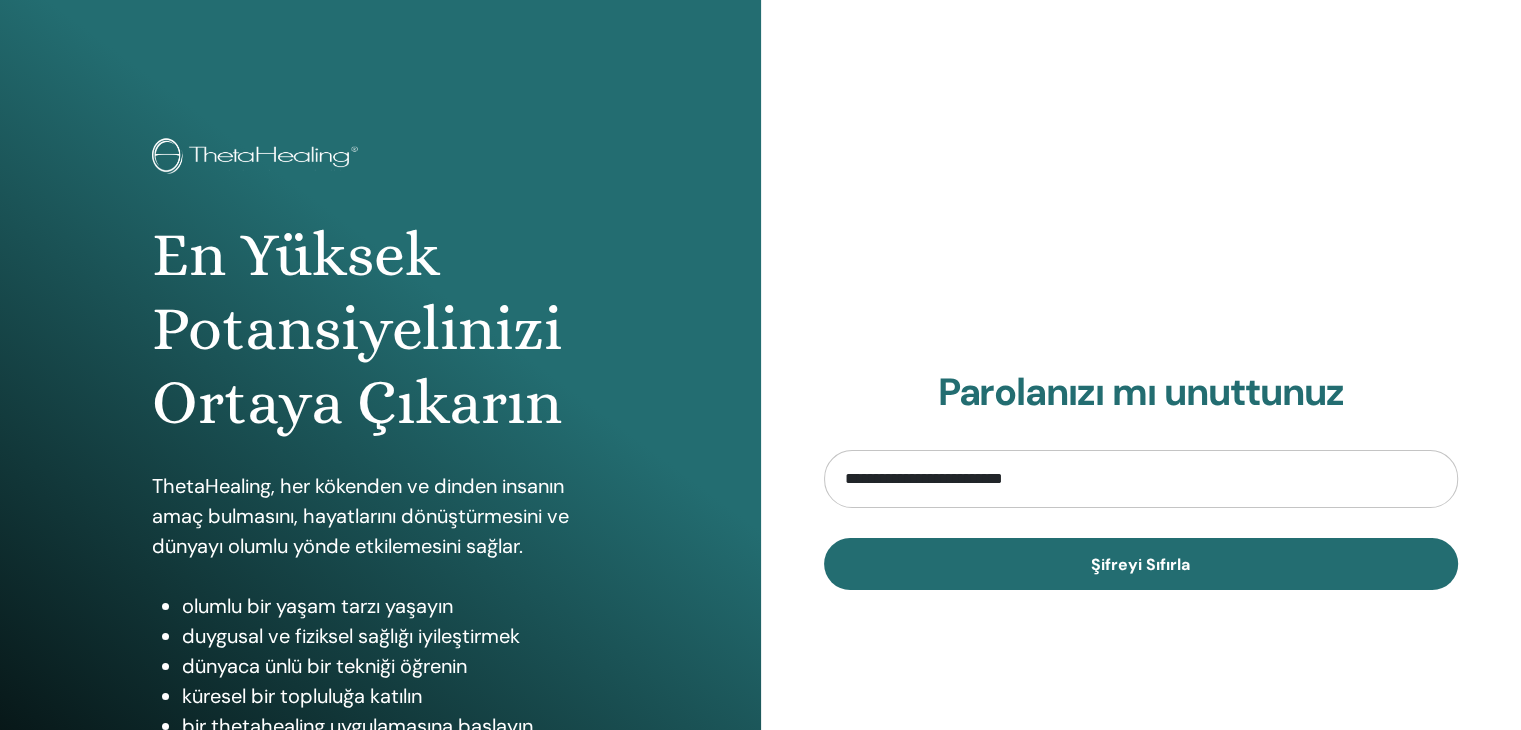 click on "**********" at bounding box center [1141, 479] 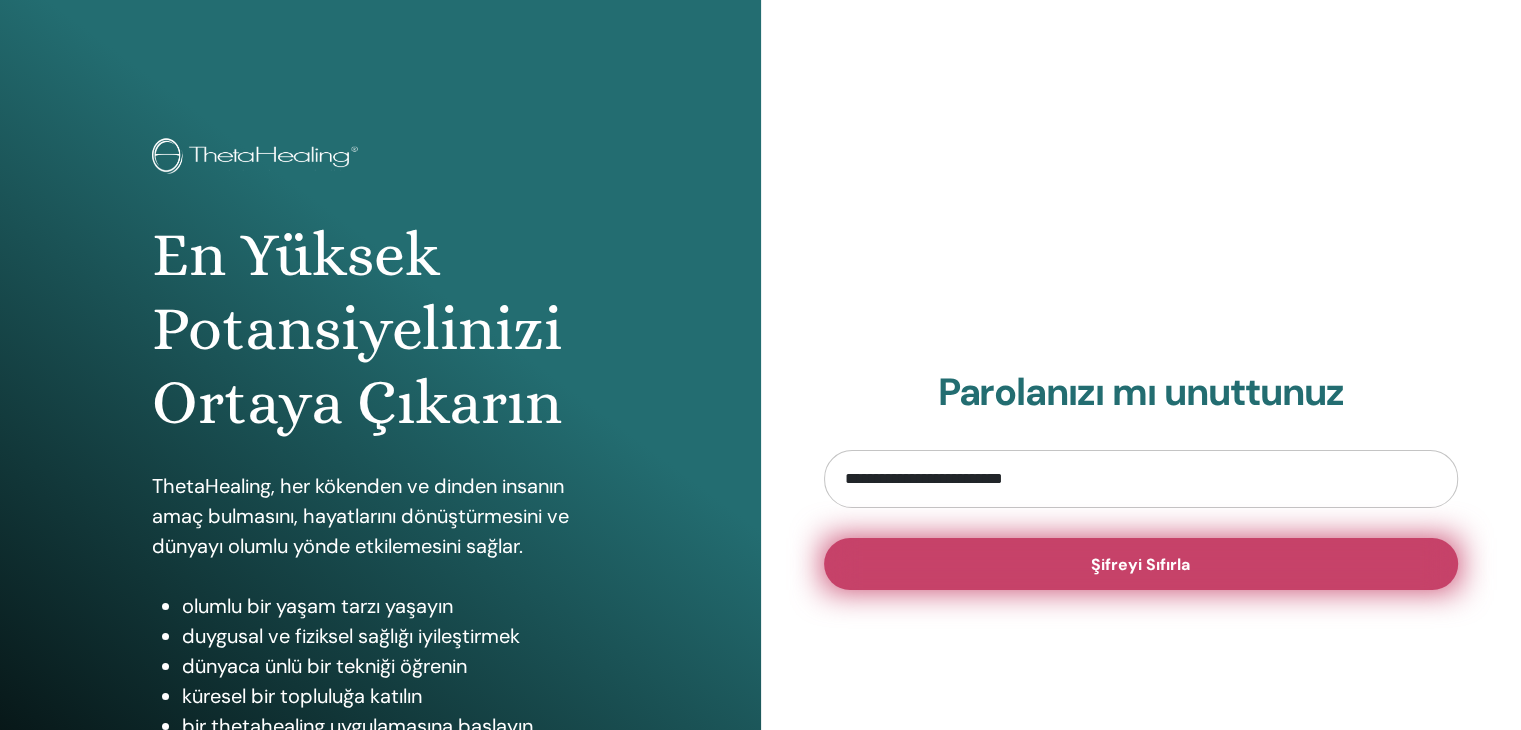 click on "Şifreyi Sıfırla" at bounding box center (1141, 564) 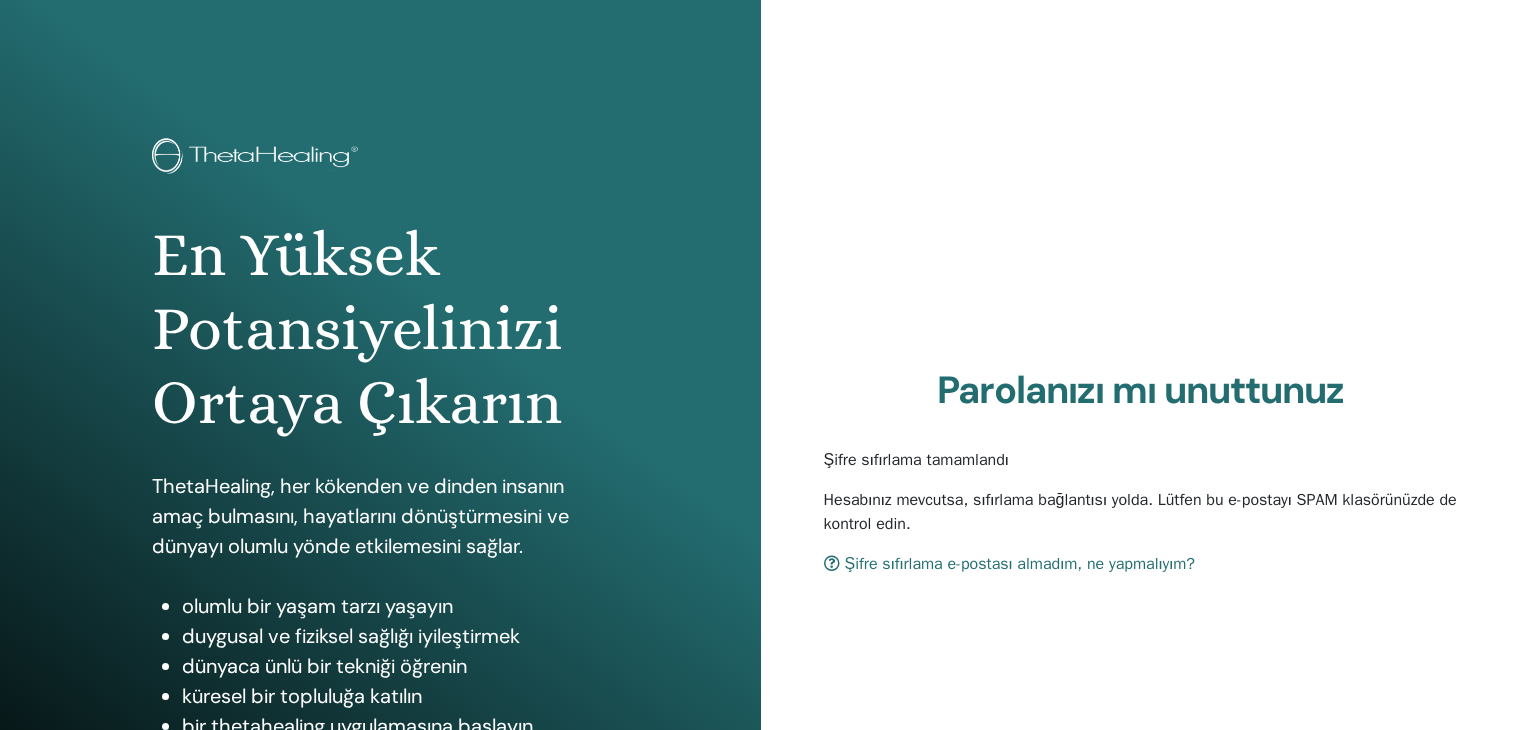 scroll, scrollTop: 0, scrollLeft: 0, axis: both 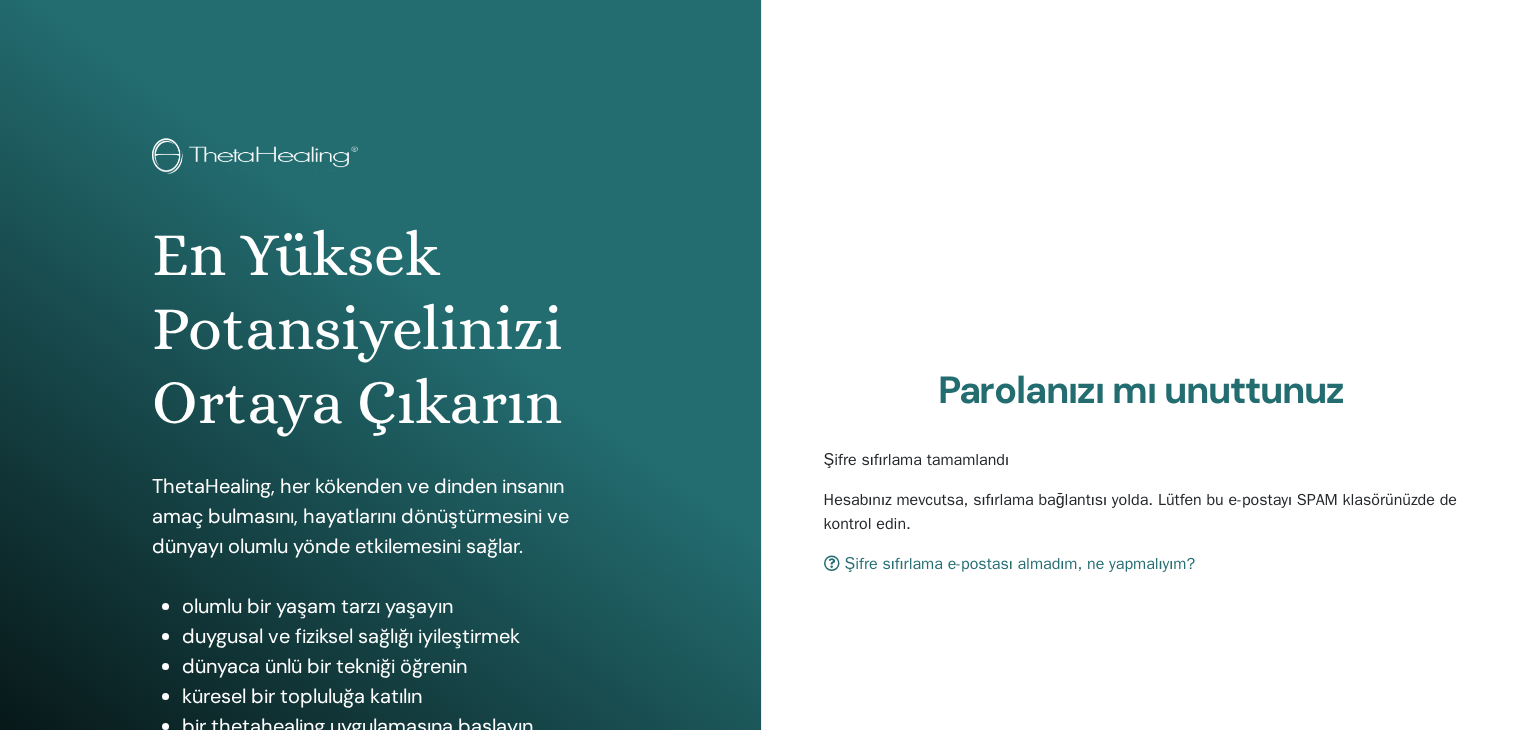 click on "Şifre sıfırlama e-postası almadım, ne yapmalıyım?" at bounding box center (1020, 564) 